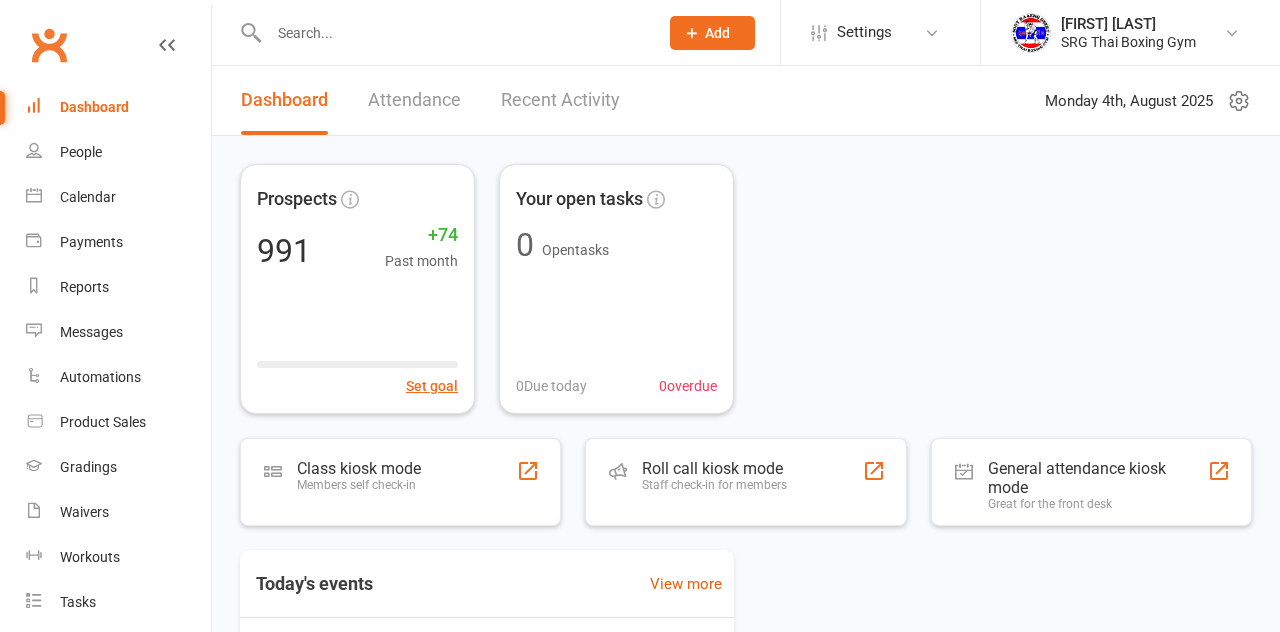 scroll, scrollTop: 0, scrollLeft: 0, axis: both 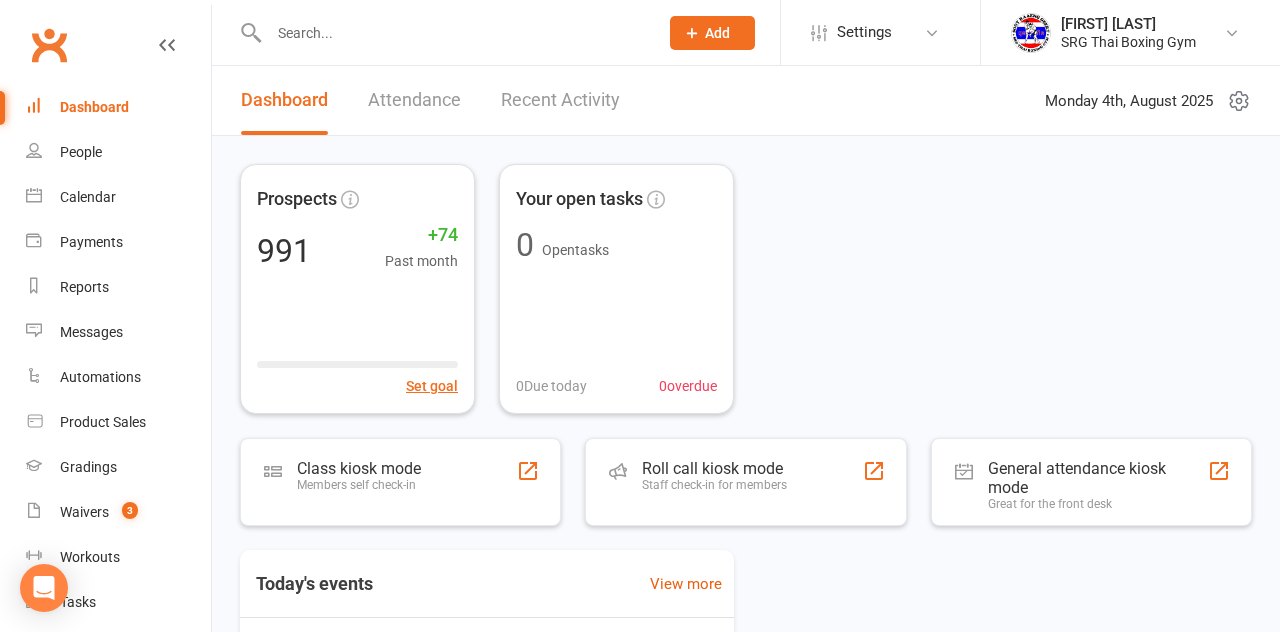 click on "Class kiosk mode Members self check-in" at bounding box center [359, 485] 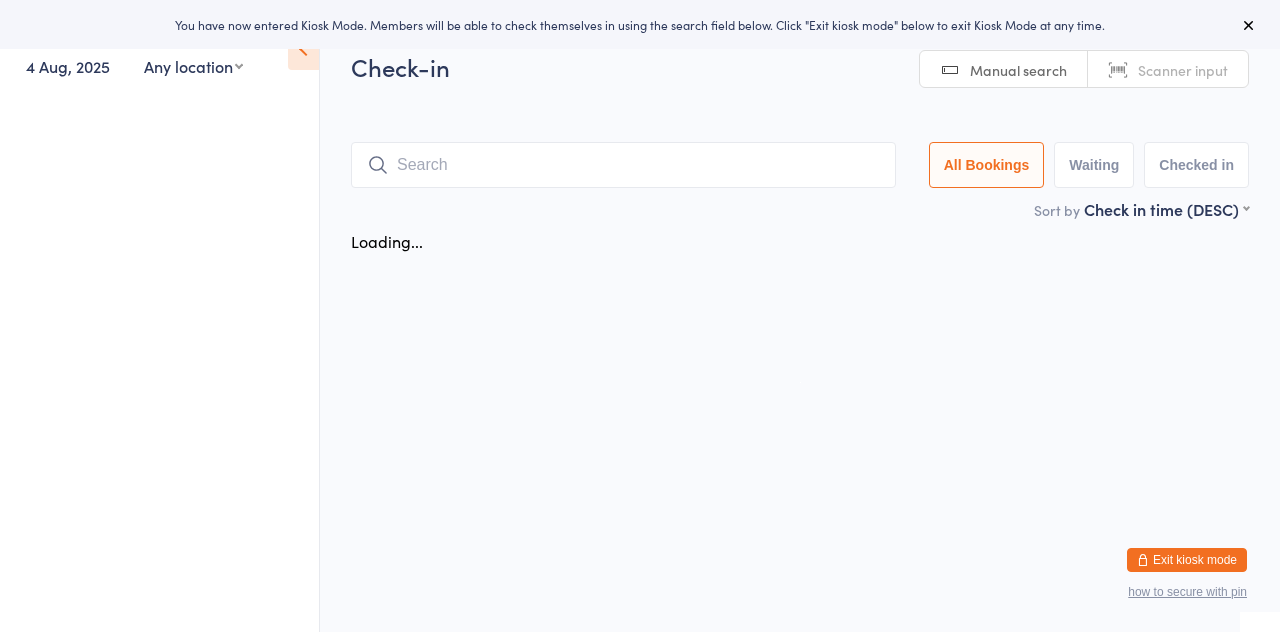 scroll, scrollTop: 0, scrollLeft: 0, axis: both 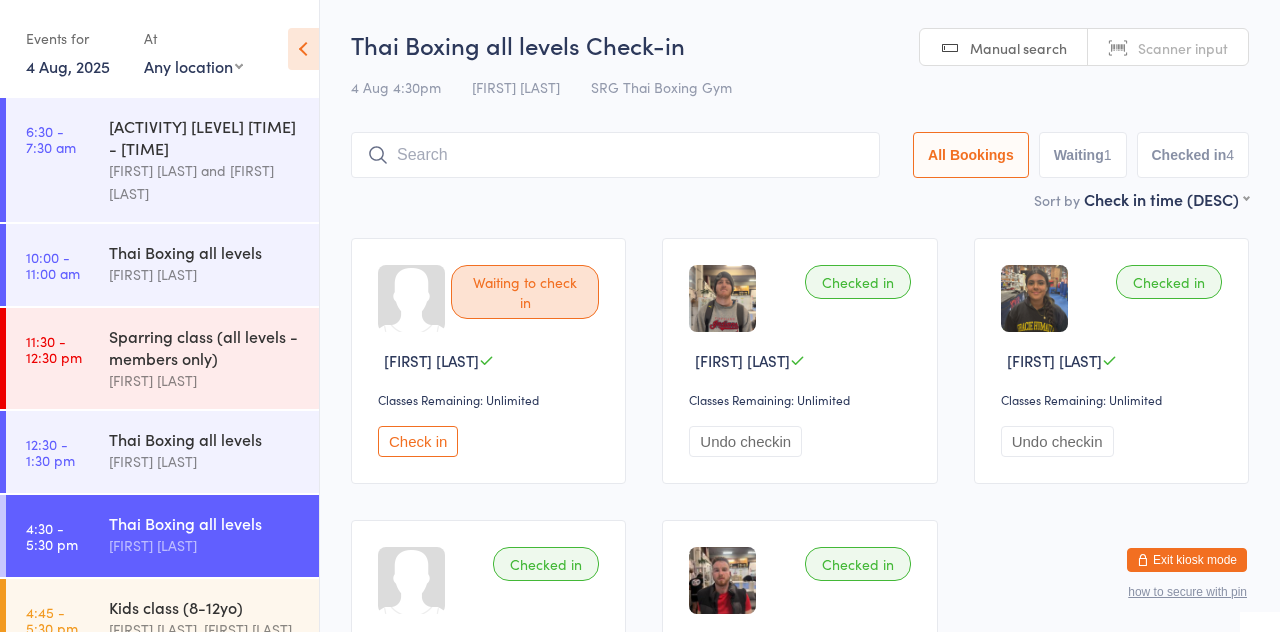 click at bounding box center (615, 155) 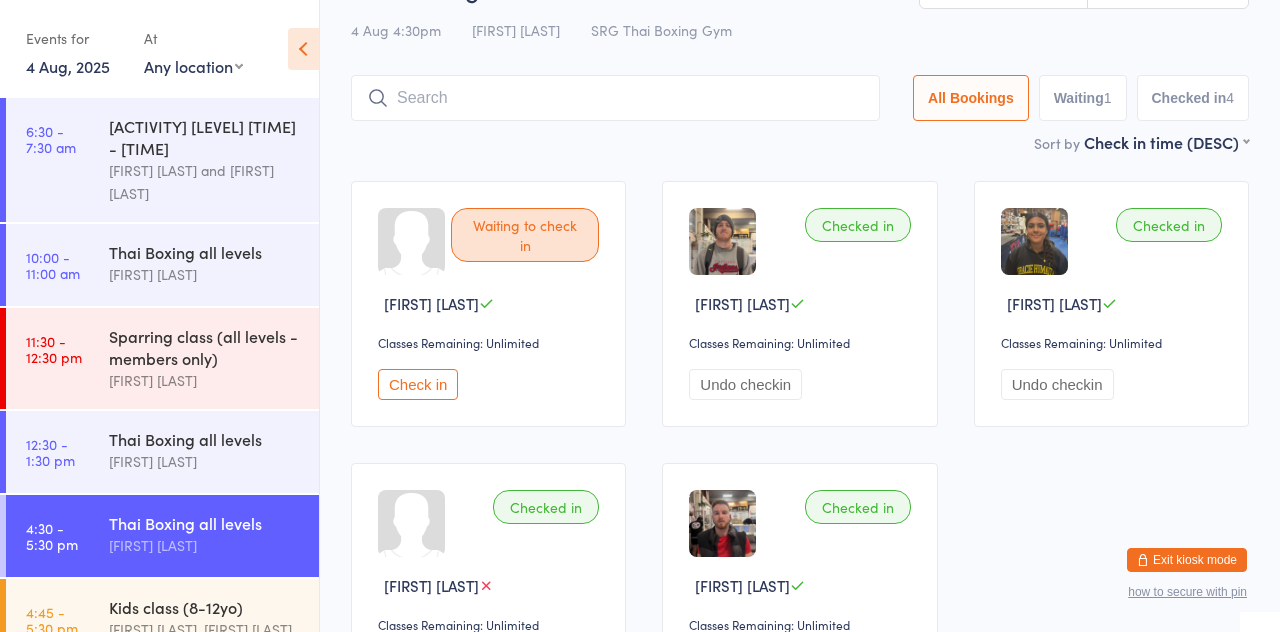 scroll, scrollTop: 26, scrollLeft: 0, axis: vertical 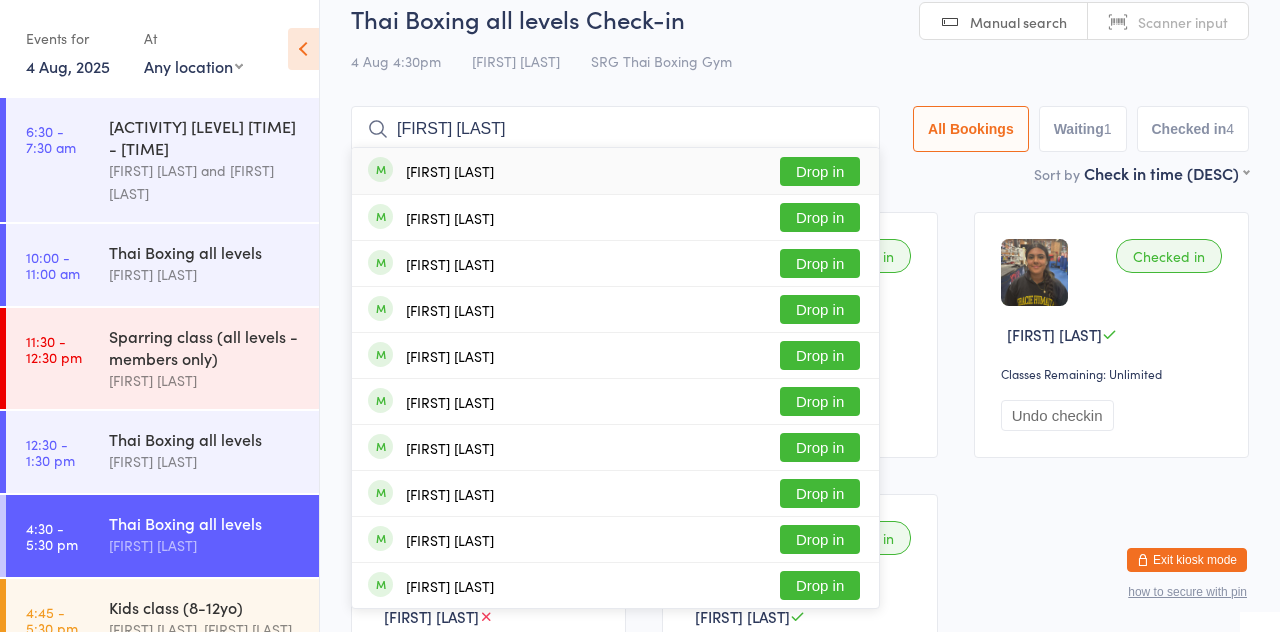 type on "[FIRST] [LAST]" 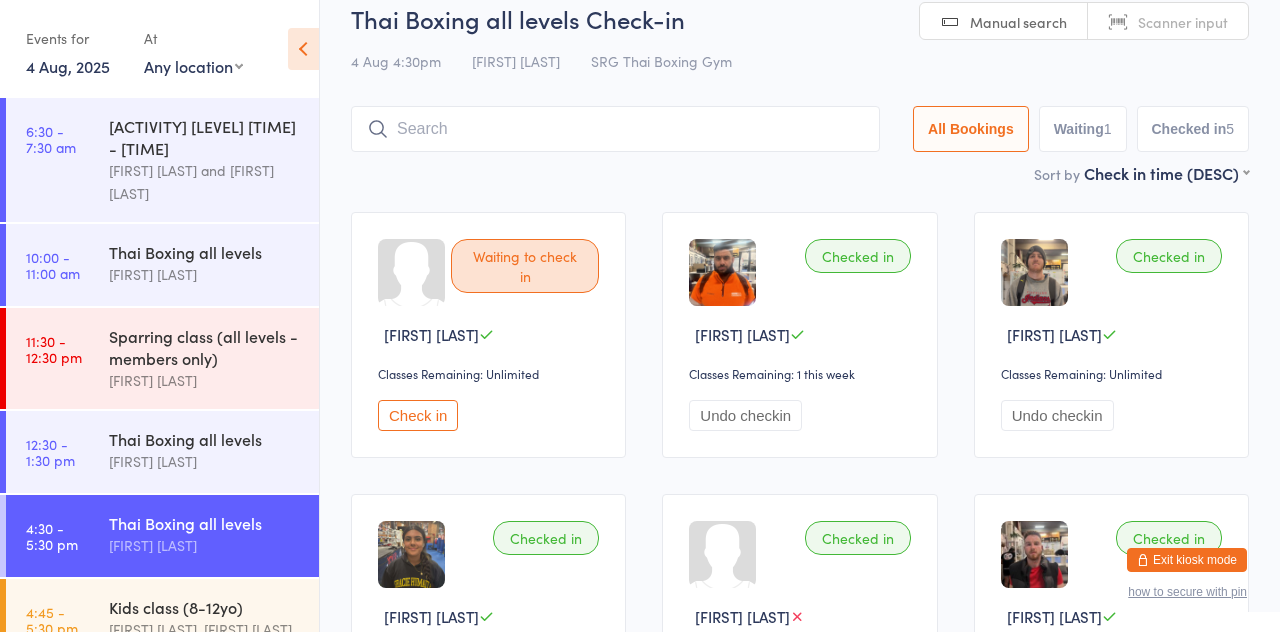 click on "Waiting to check in [FIRST] [LAST]  Classes Remaining: Unlimited   Check in Checked in [FIRST] [LAST]  Classes Remaining: 1 this week   Undo checkin Checked in [FIRST] [LAST]  Classes Remaining: Unlimited   Undo checkin Checked in [FIRST] [LAST]  Classes Remaining: Unlimited   Undo checkin Checked in [FIRST] [LAST]  Classes Remaining: Unlimited   Undo checkin Checked in [FIRST] [LAST]  Classes Remaining: Unlimited   Undo checkin" at bounding box center [800, 476] 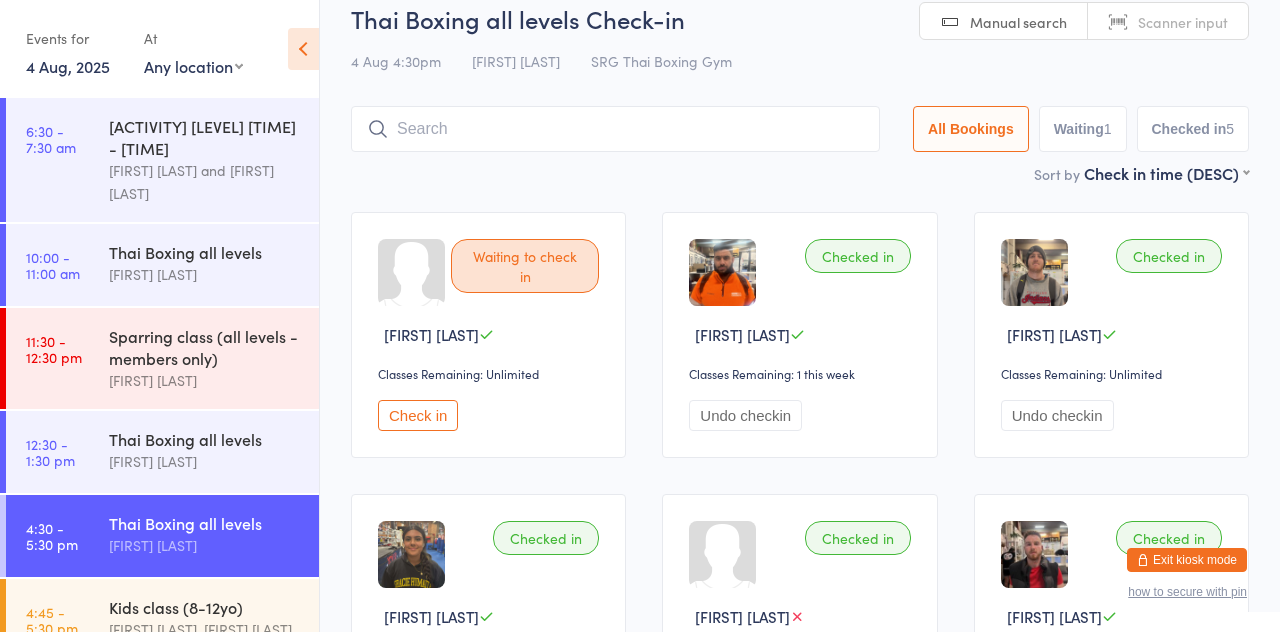 click on "Exit kiosk mode" at bounding box center (1187, 560) 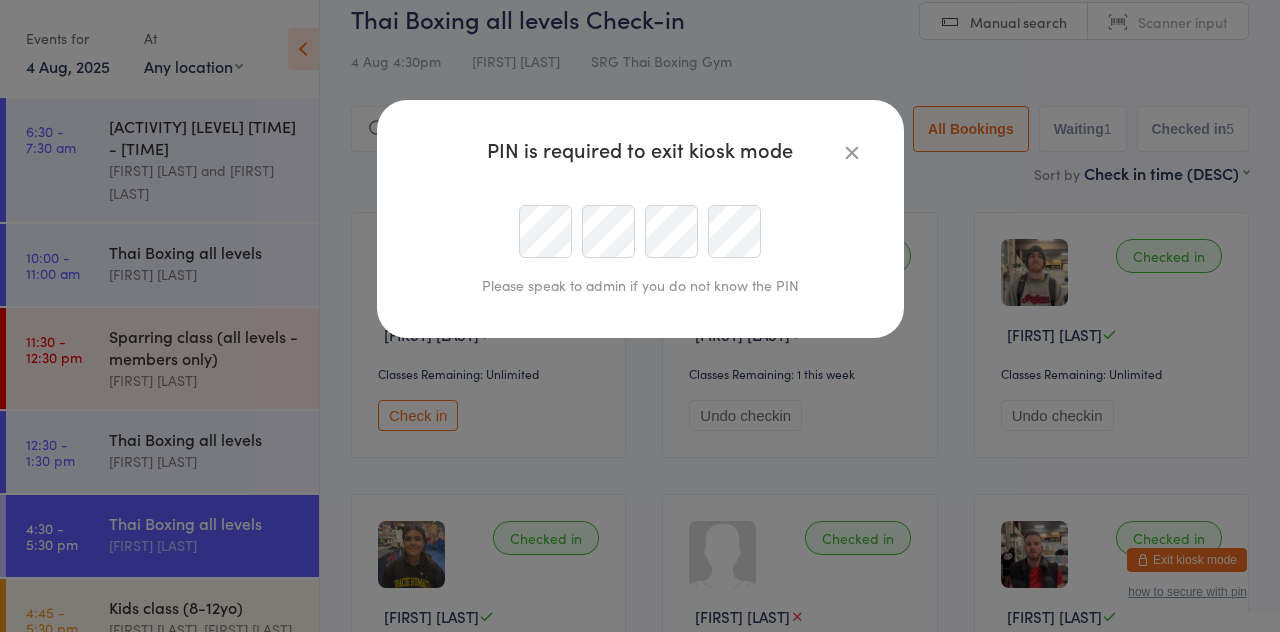 click on "PIN is required to exit kiosk mode
Please speak to admin if you do not know the PIN" at bounding box center (640, 229) 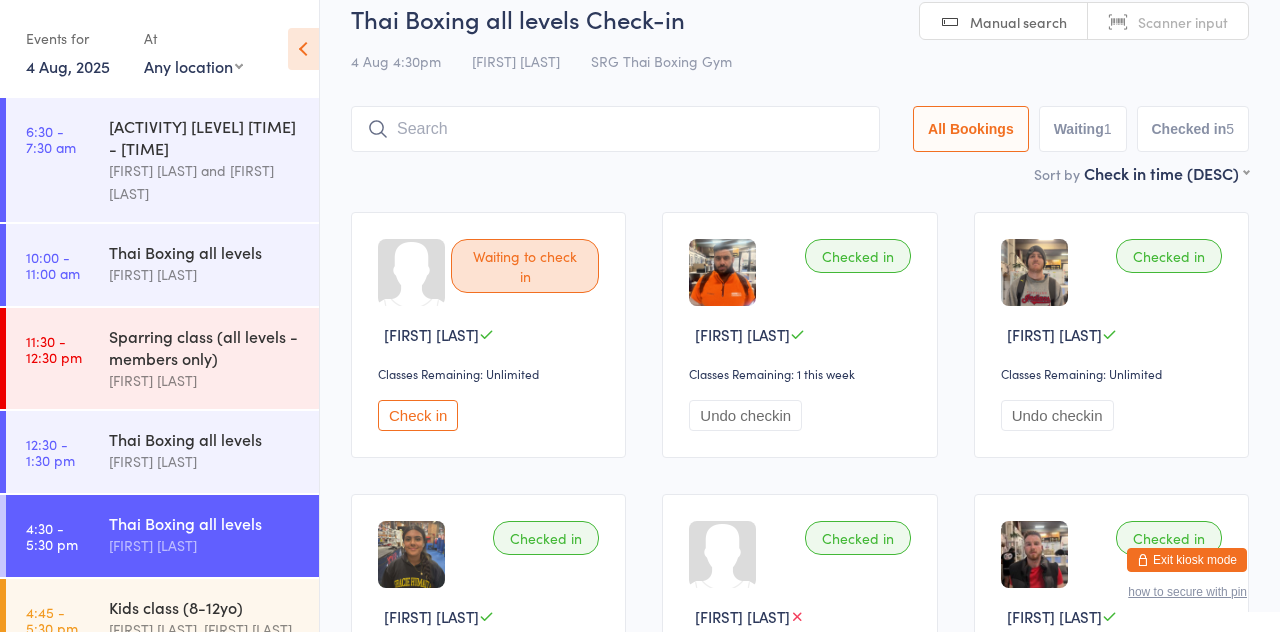 scroll, scrollTop: 0, scrollLeft: 0, axis: both 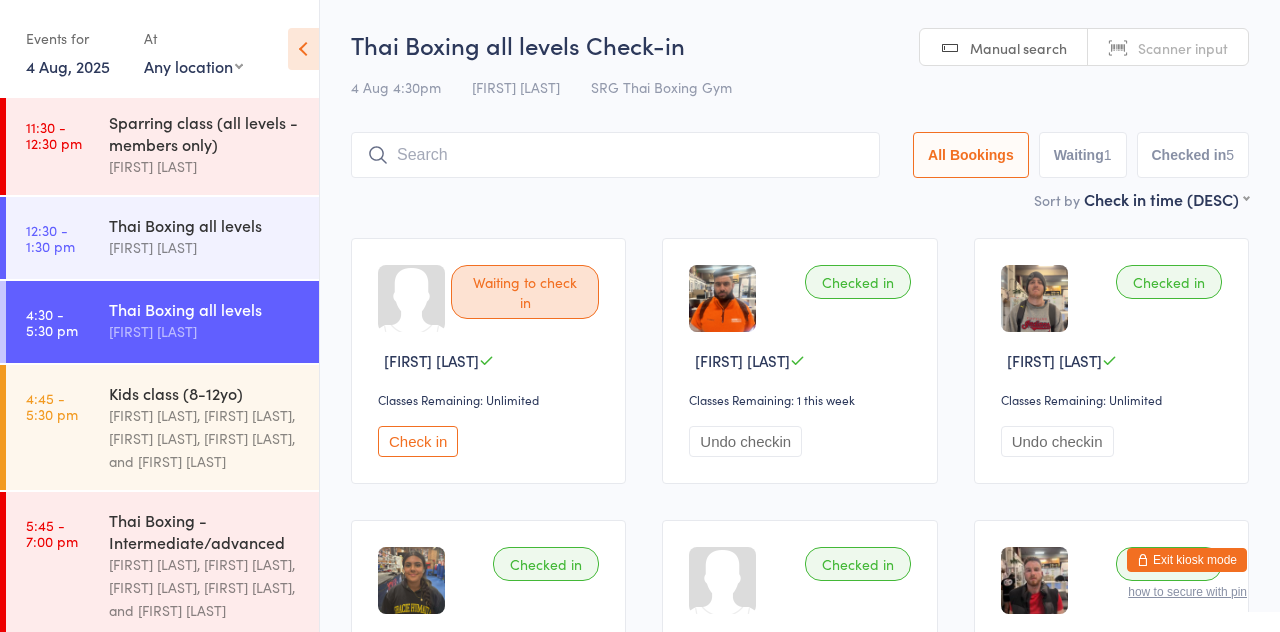 click at bounding box center [615, 155] 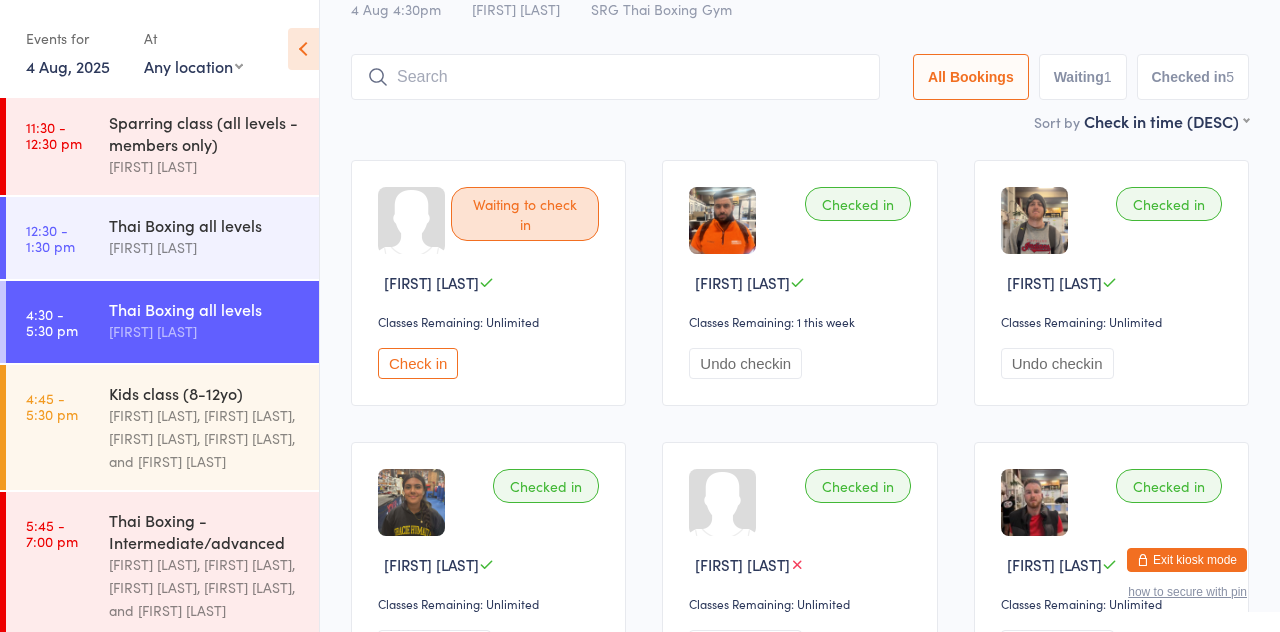 scroll, scrollTop: 133, scrollLeft: 0, axis: vertical 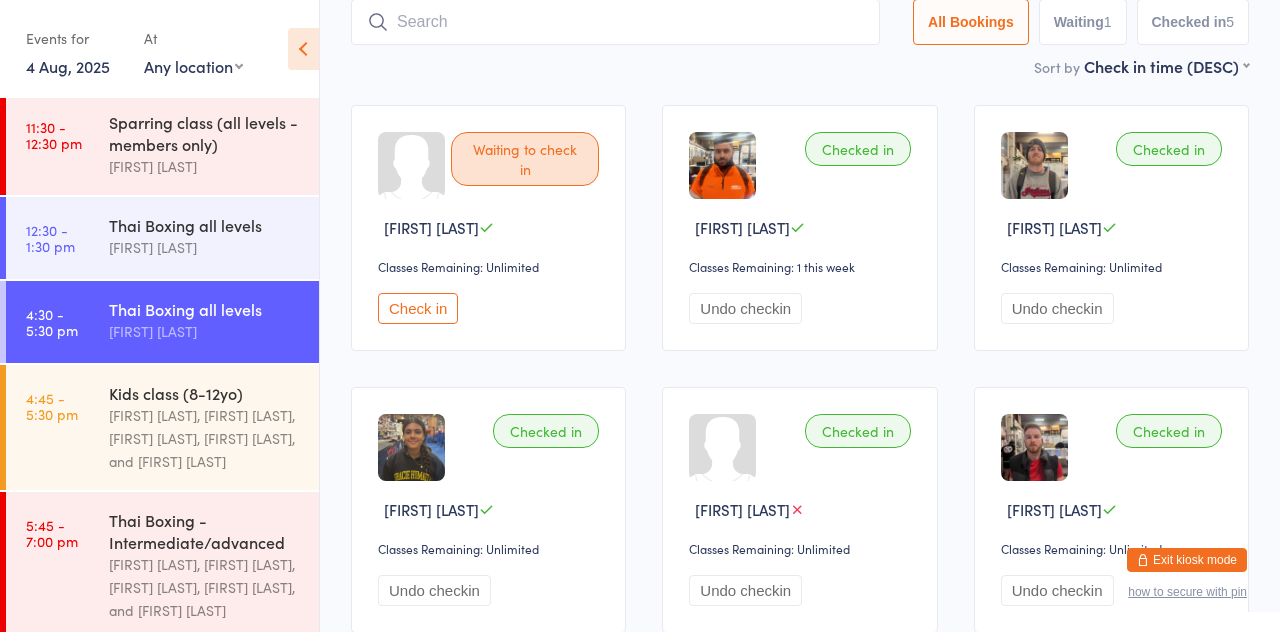 click at bounding box center [615, 22] 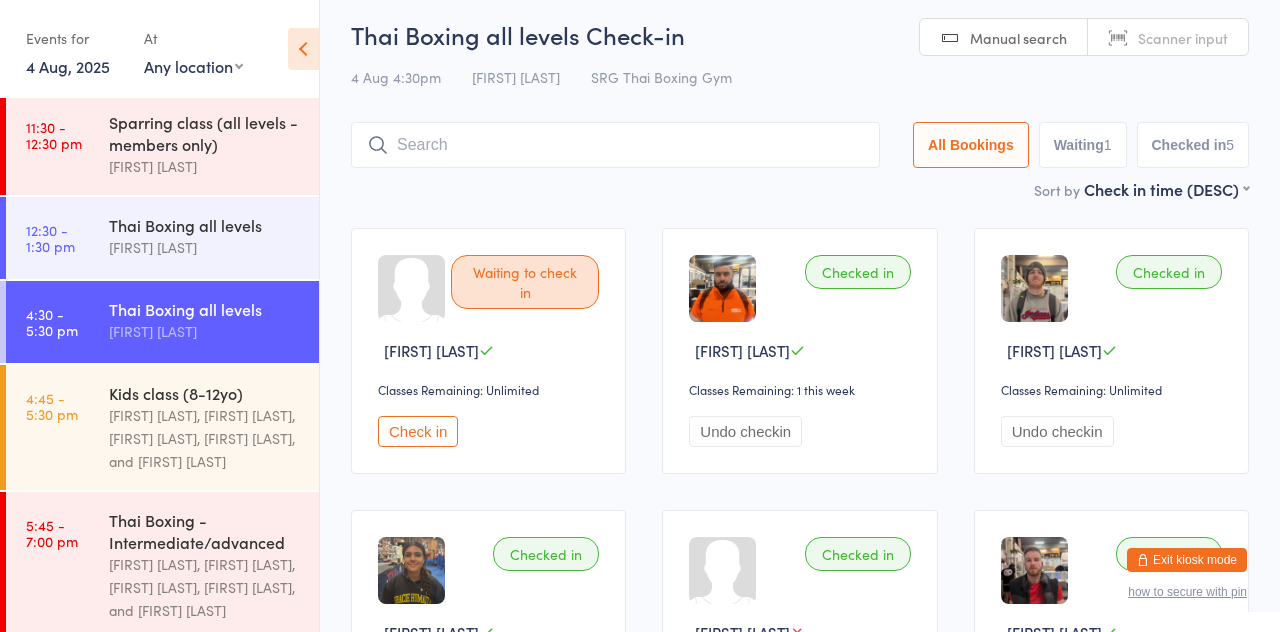 scroll, scrollTop: 0, scrollLeft: 0, axis: both 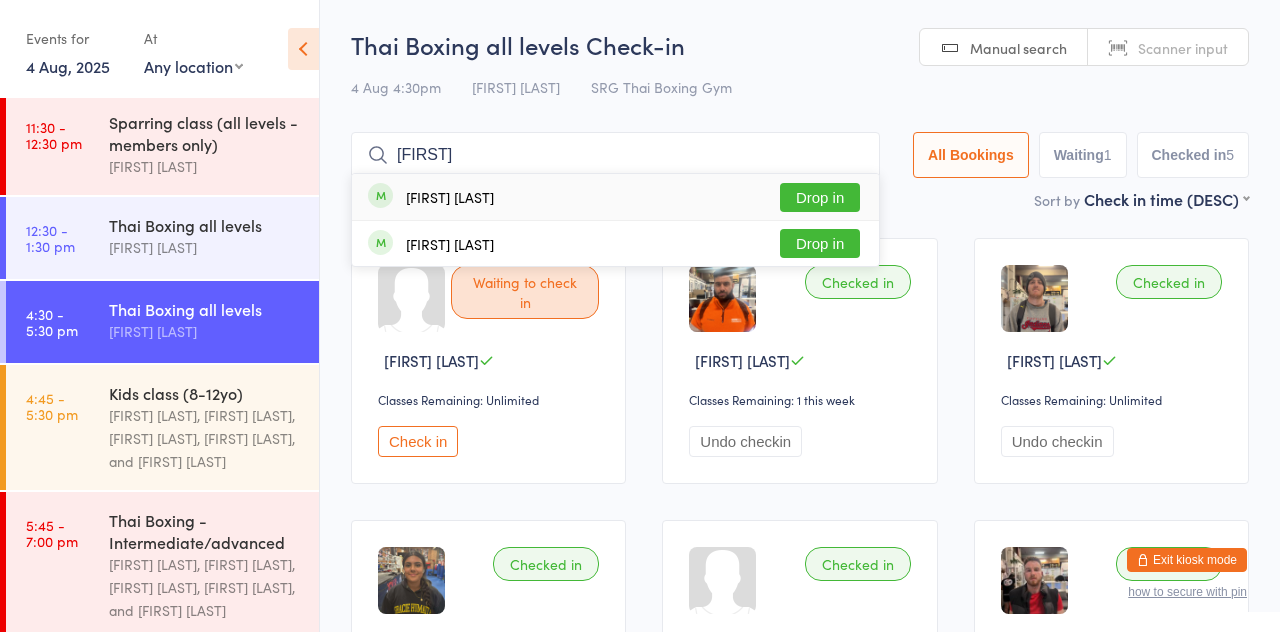 type on "[FIRST]" 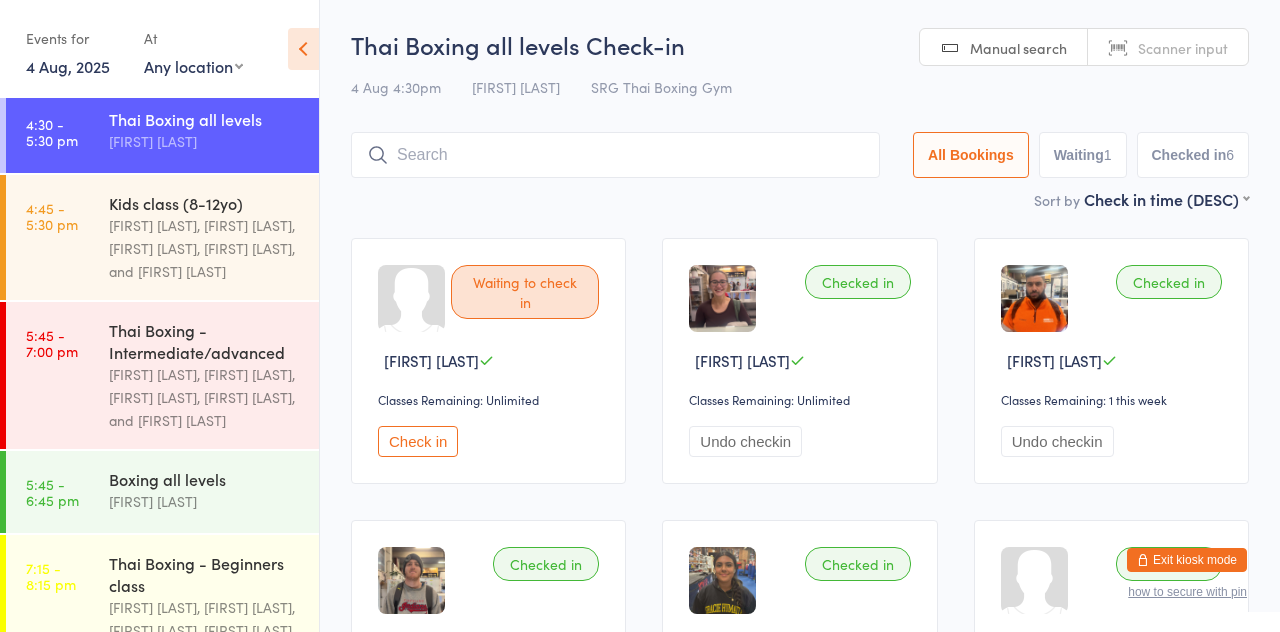 scroll, scrollTop: 393, scrollLeft: 0, axis: vertical 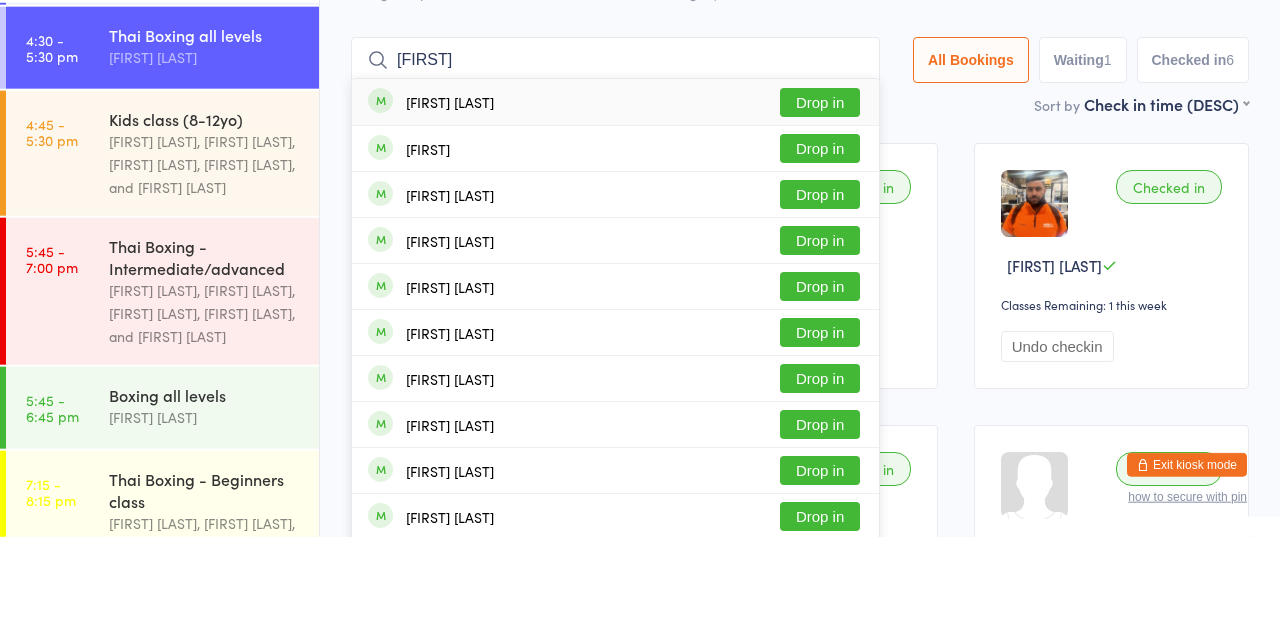 type on "[FIRST]" 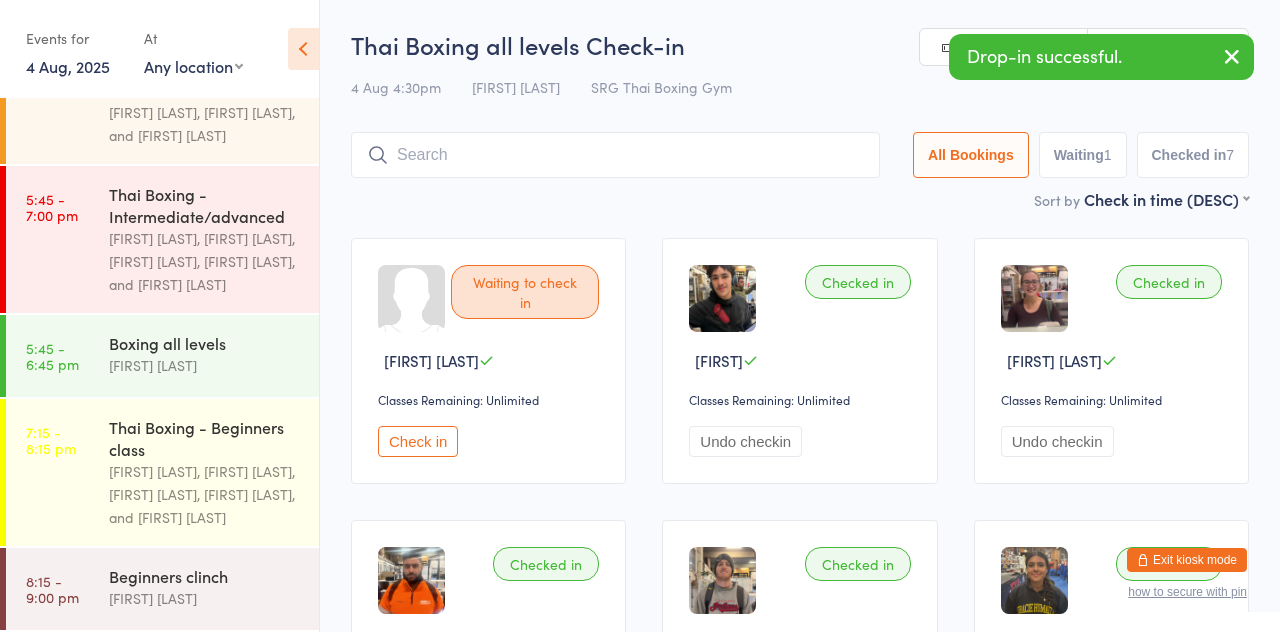 scroll, scrollTop: 554, scrollLeft: 0, axis: vertical 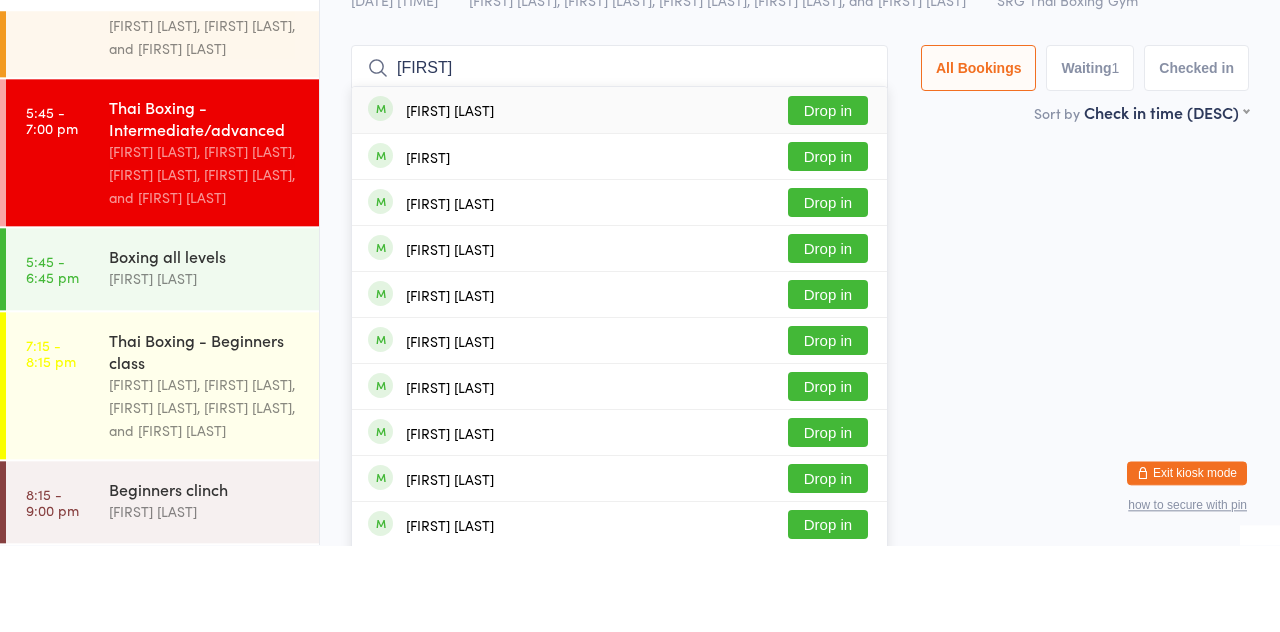 type on "[FIRST]" 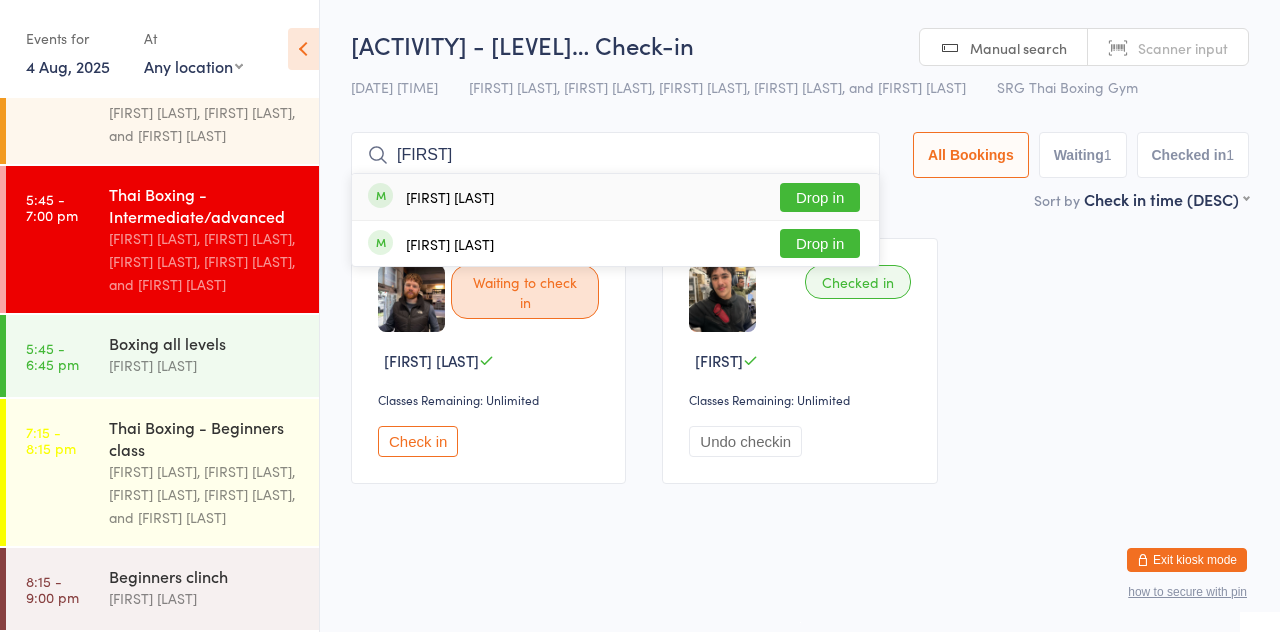 type on "[FIRST]" 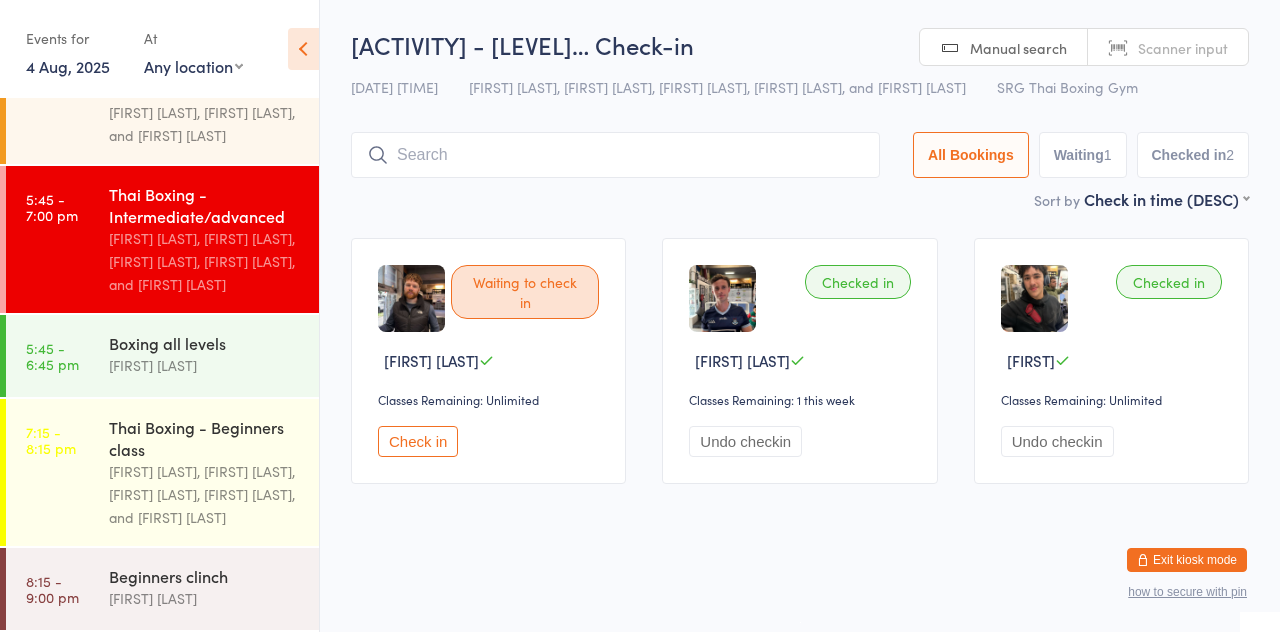 scroll, scrollTop: 609, scrollLeft: 0, axis: vertical 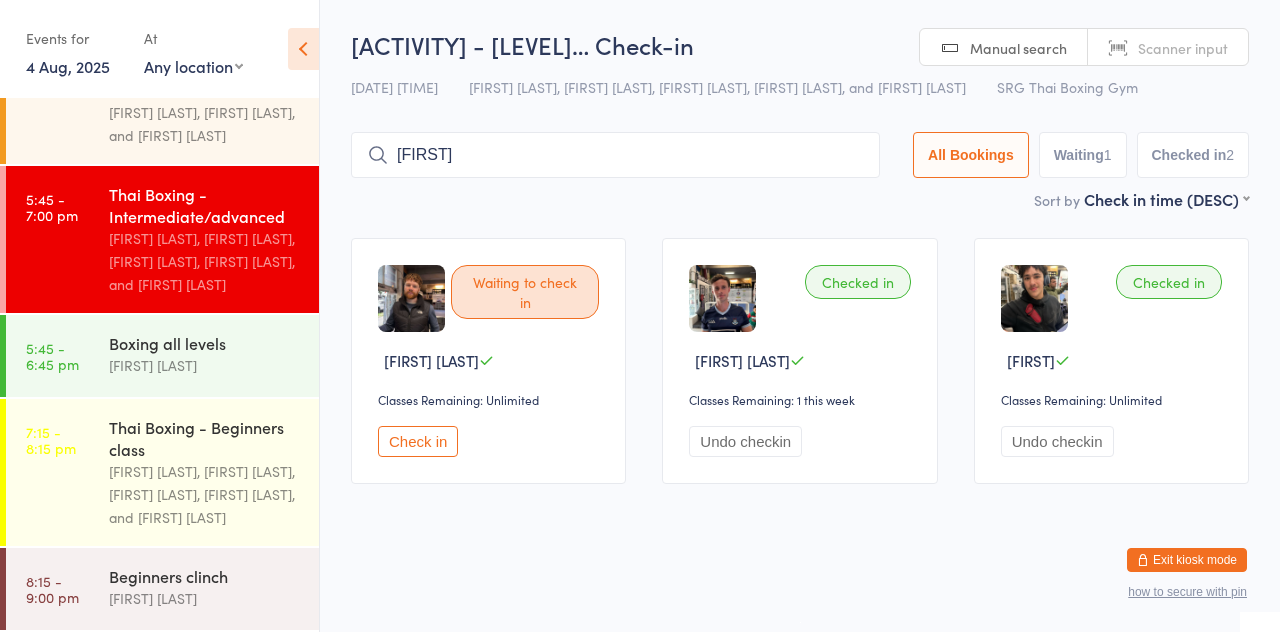 type on "[FIRST]" 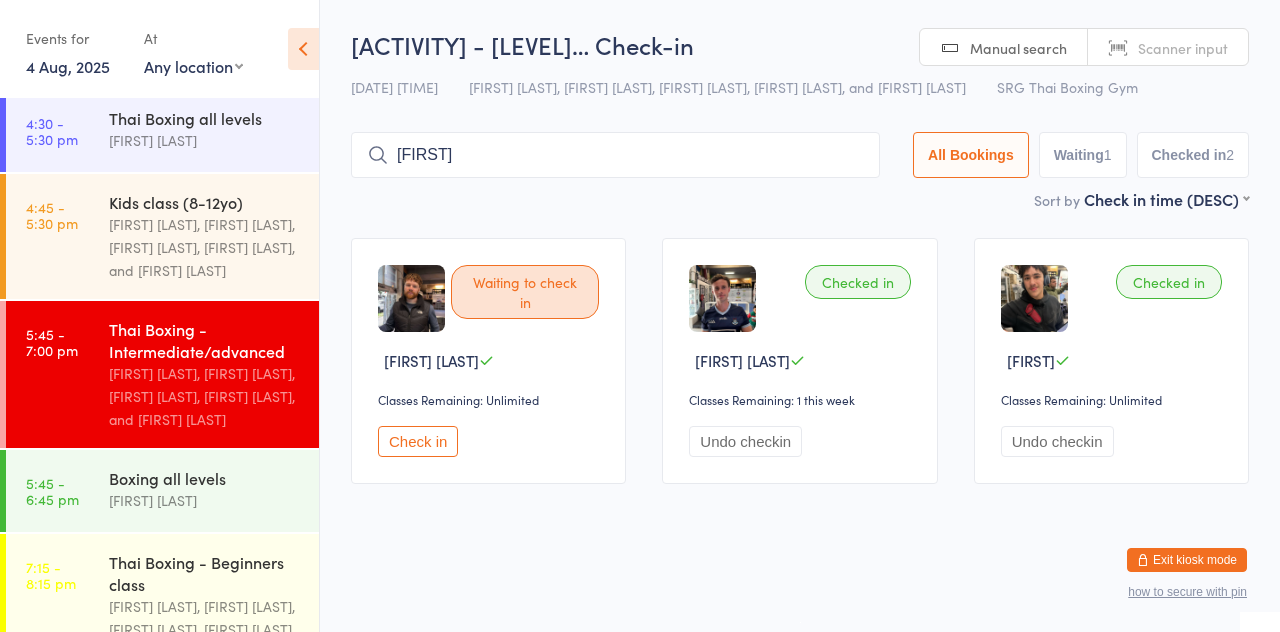 scroll, scrollTop: 406, scrollLeft: 0, axis: vertical 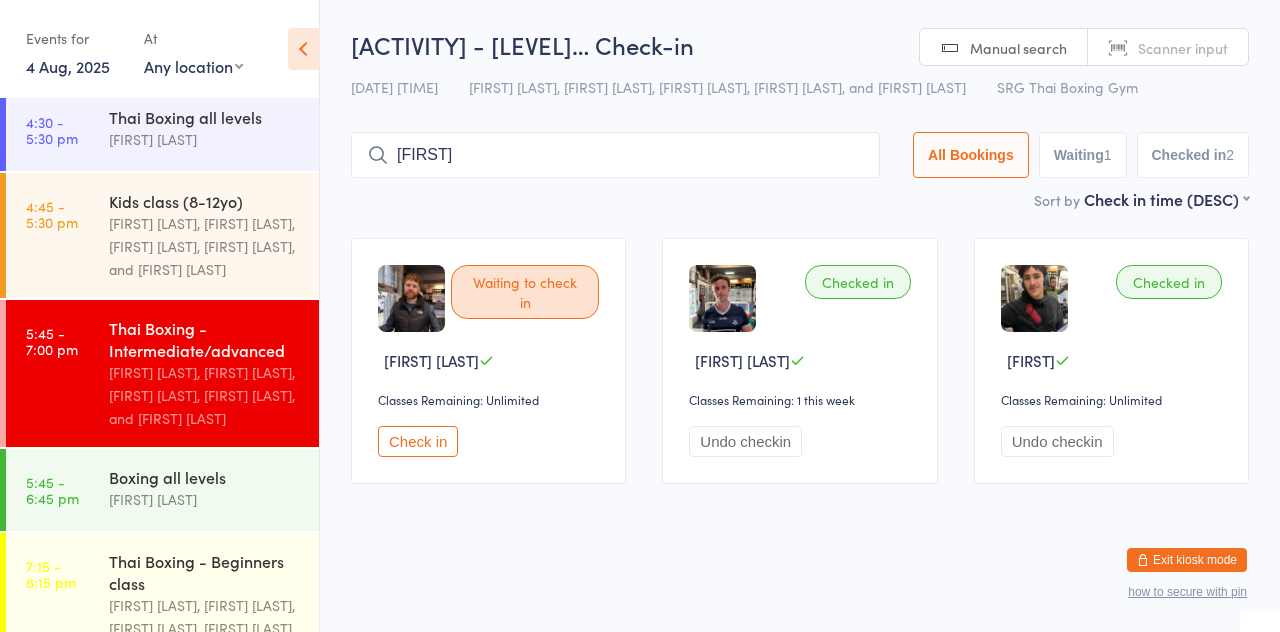 click on "[FIRST] [LAST]" at bounding box center [205, 139] 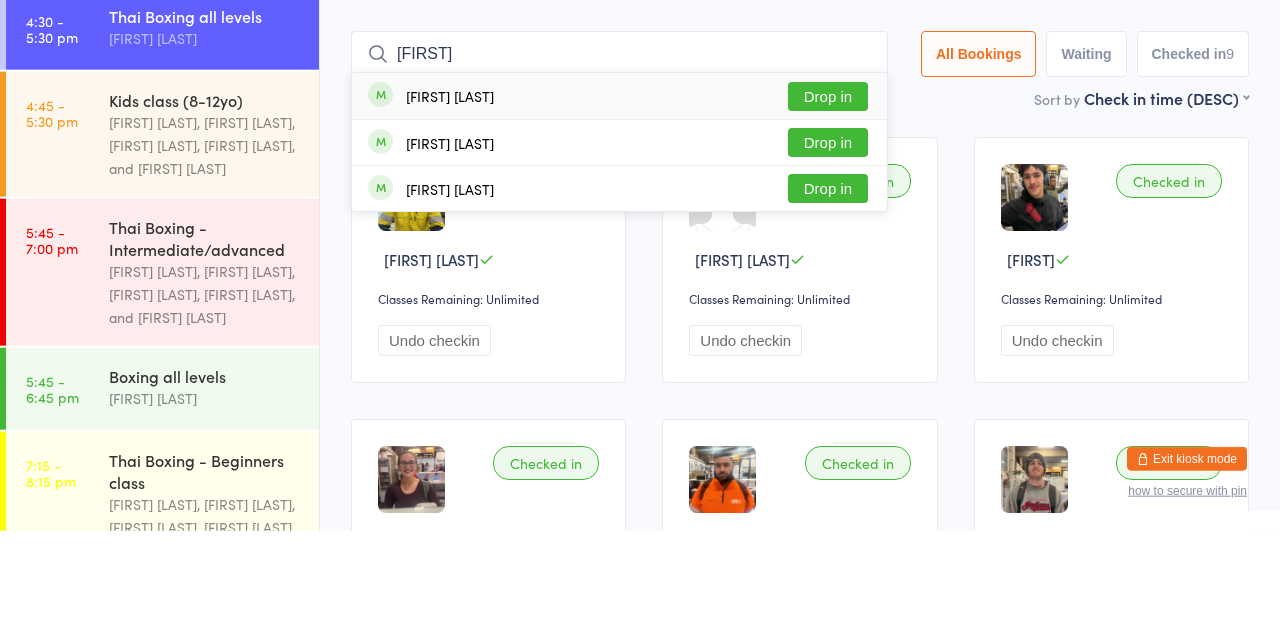 type on "[FIRST]" 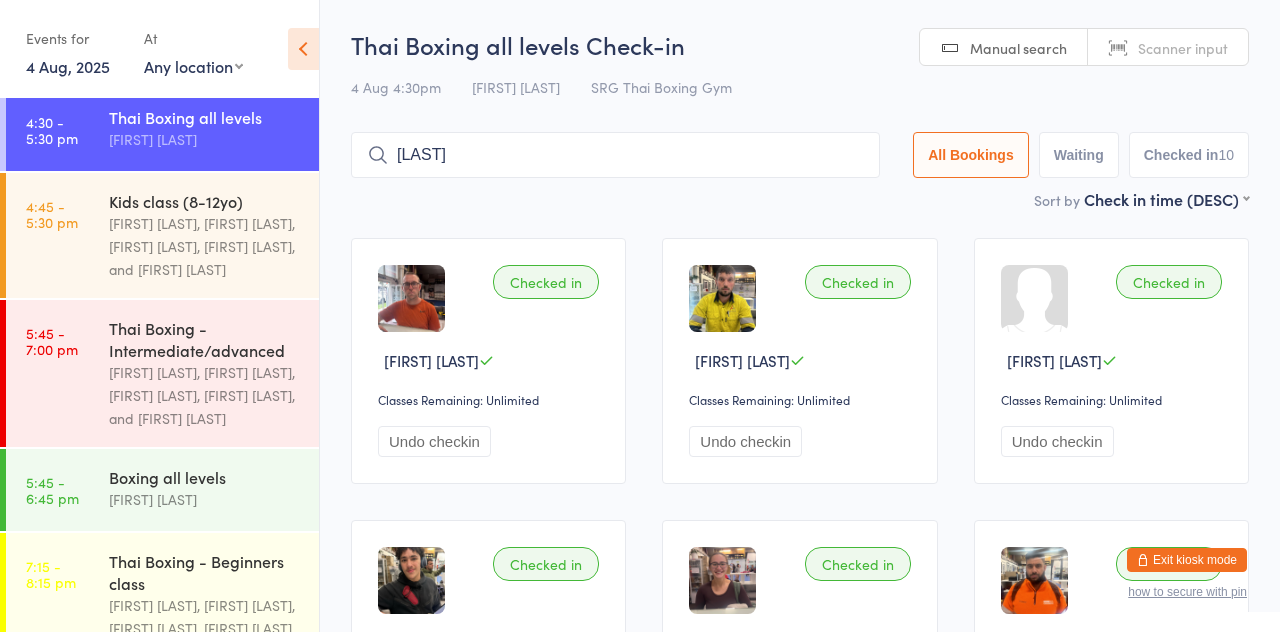 type on "[LAST]" 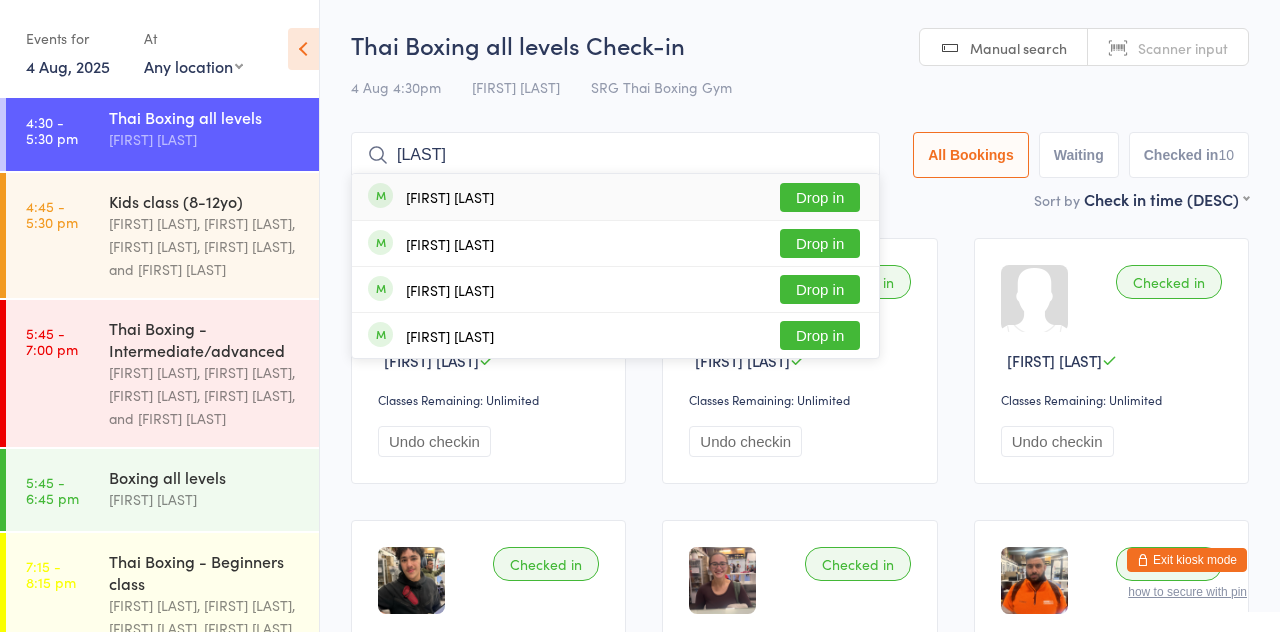 click on "Drop in" at bounding box center [820, 197] 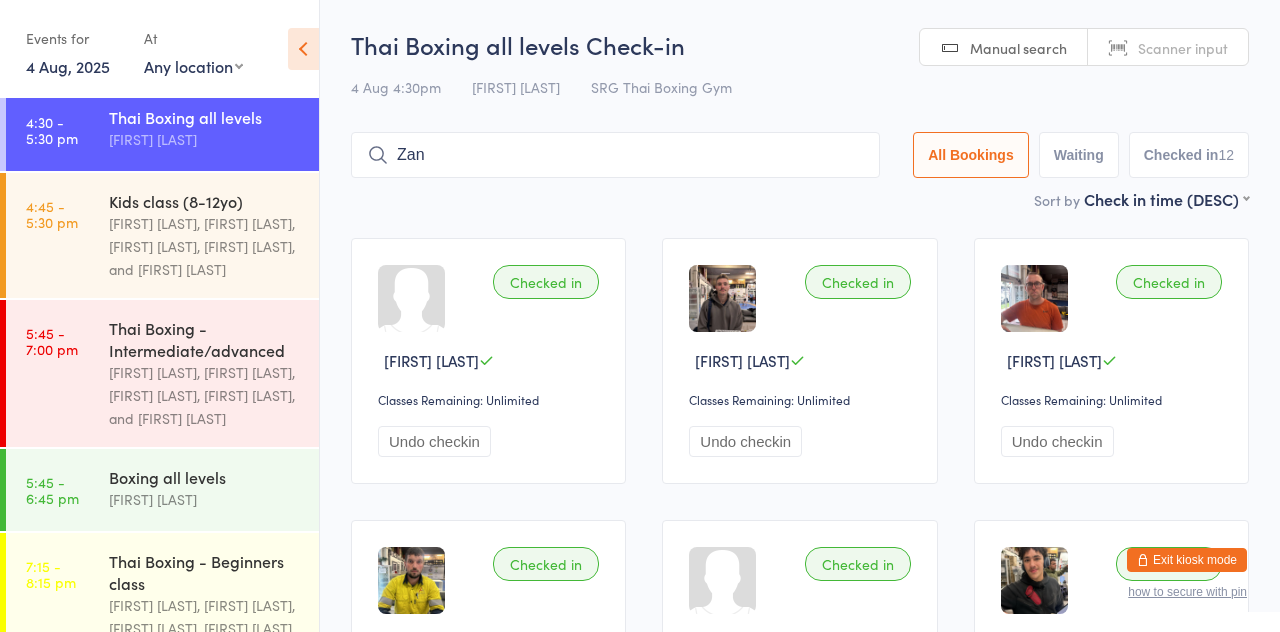 type on "[FIRST]" 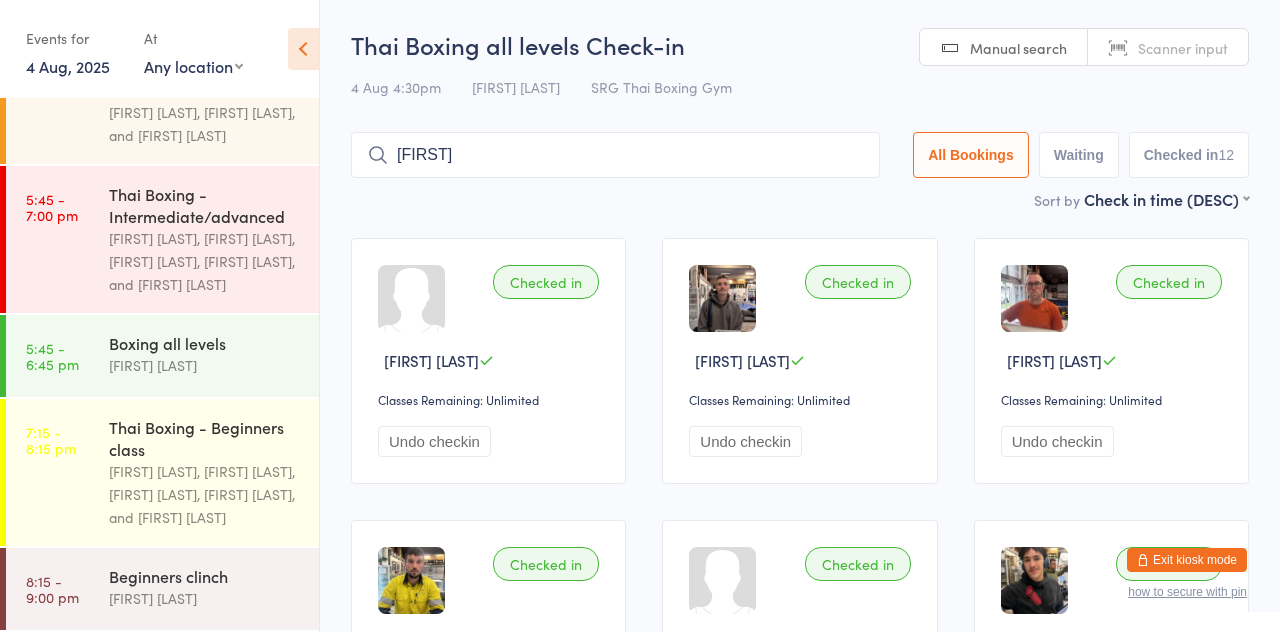 scroll, scrollTop: 609, scrollLeft: 0, axis: vertical 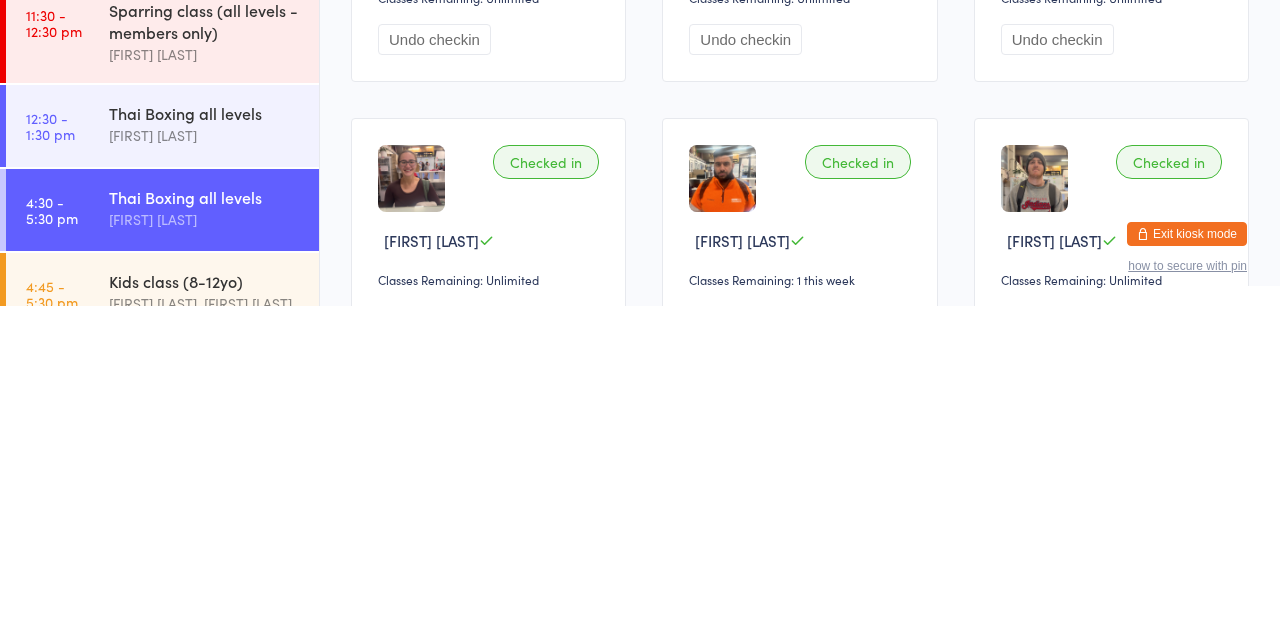 click on "[TIME] - [TIME] [ACTIVITY] [AGE] [FIRST] [LAST], [FIRST] [LAST], [FIRST] [LAST], [FIRST] [LAST], and [FIRST] [LAST]" at bounding box center [162, 641] 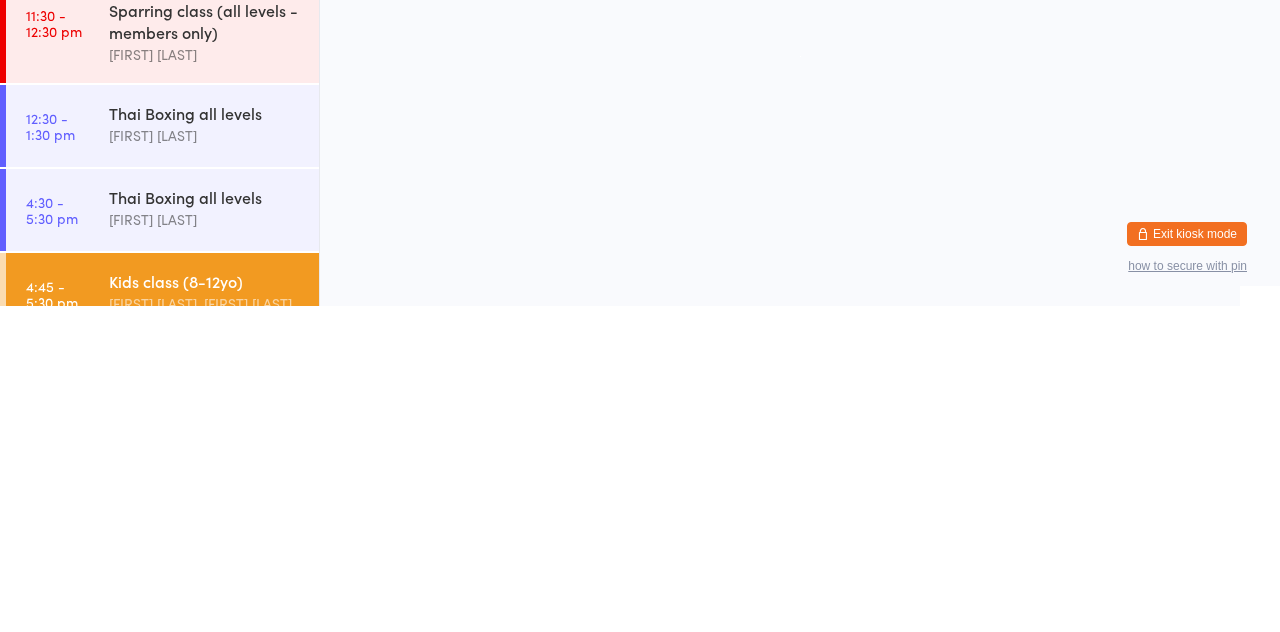 scroll, scrollTop: 0, scrollLeft: 0, axis: both 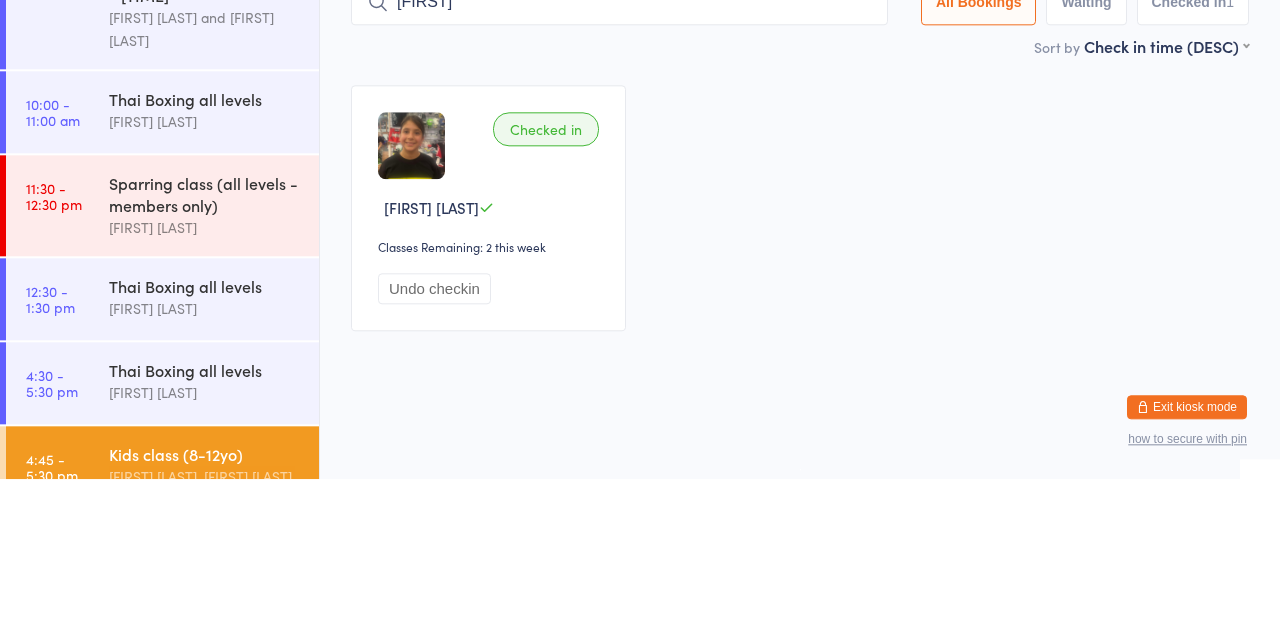 type on "[FIRST]" 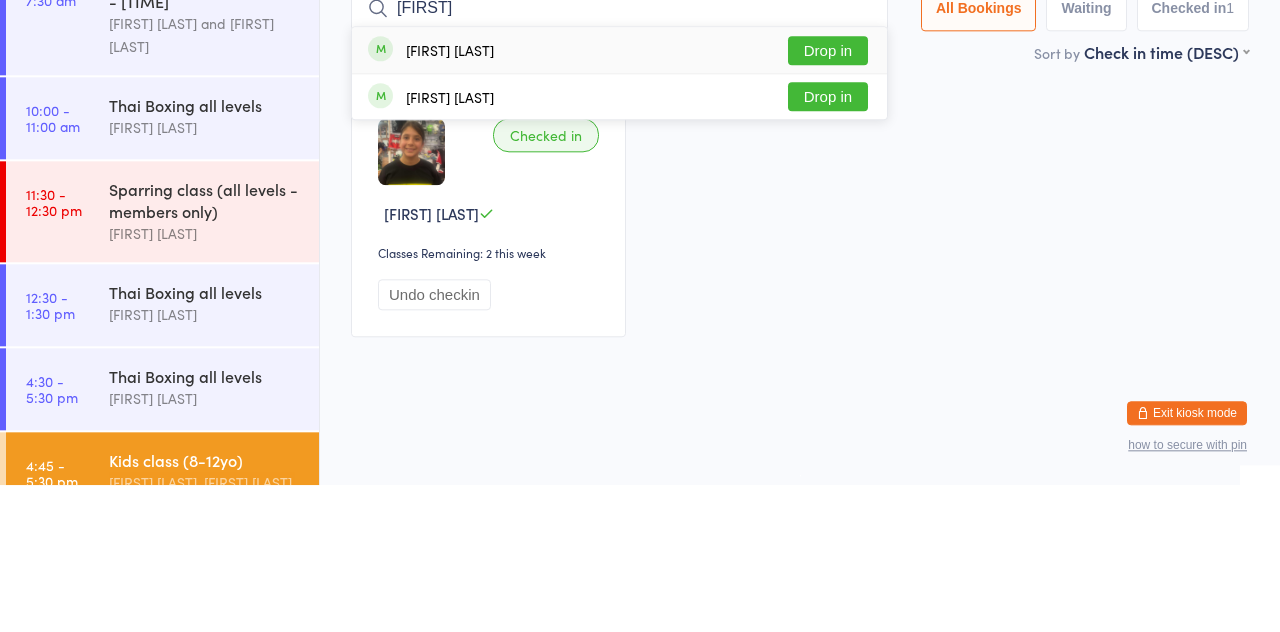 click on "Drop in" at bounding box center (828, 197) 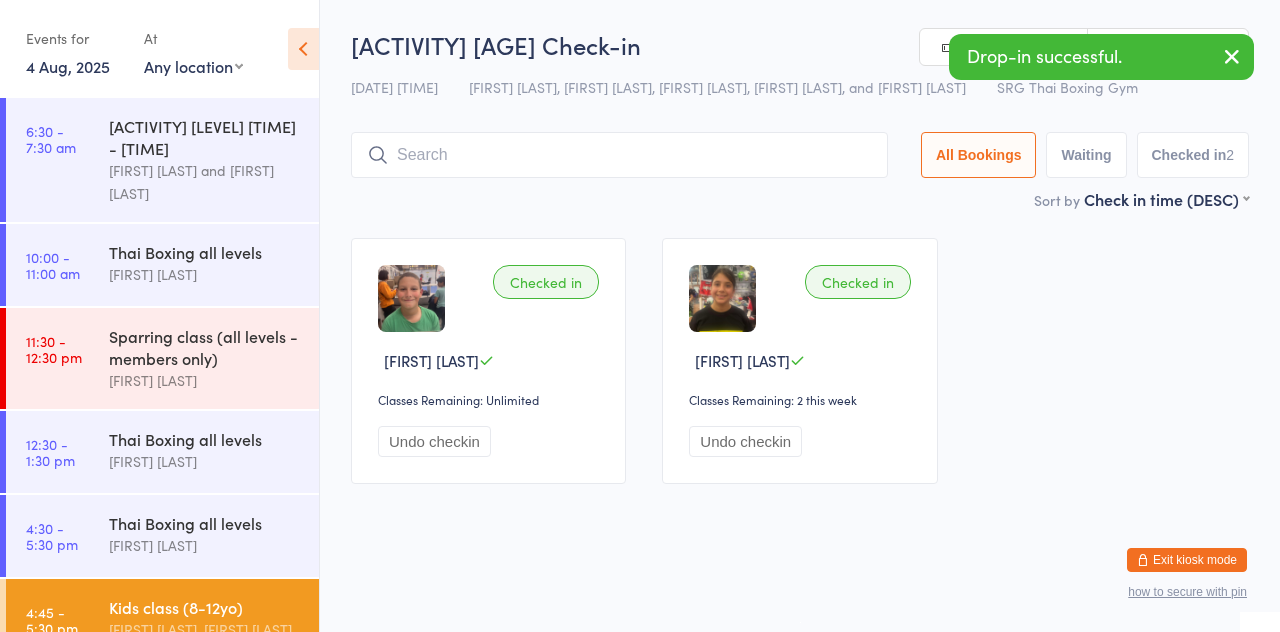 click at bounding box center [3, 265] 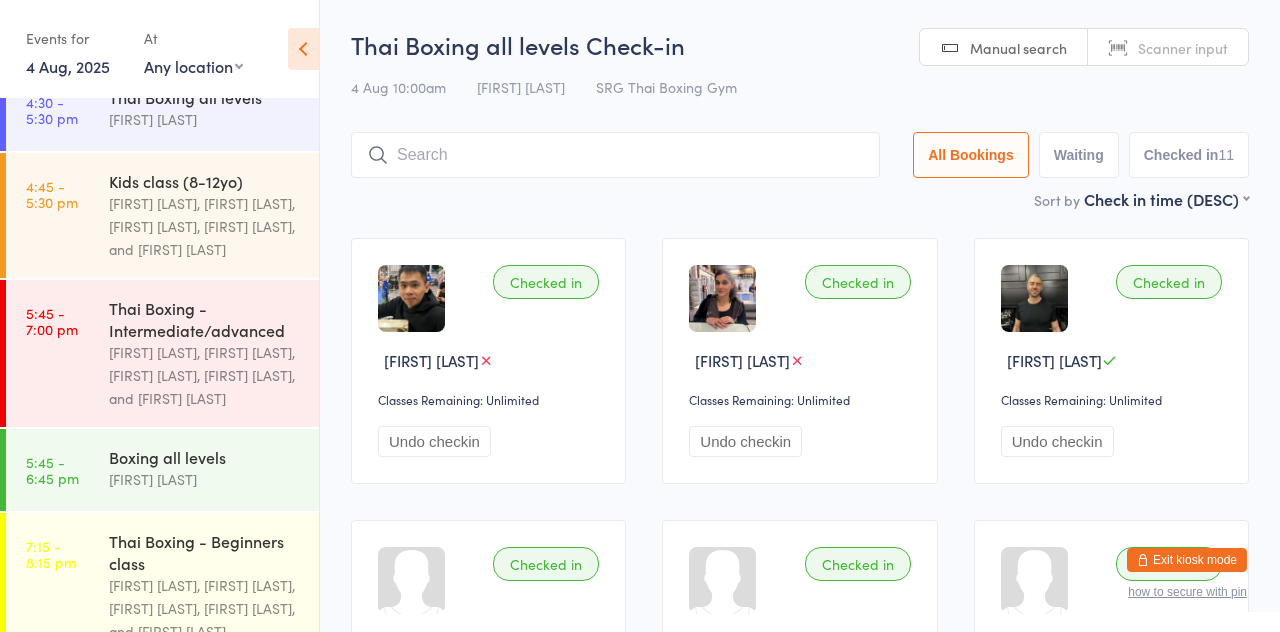 scroll, scrollTop: 426, scrollLeft: 0, axis: vertical 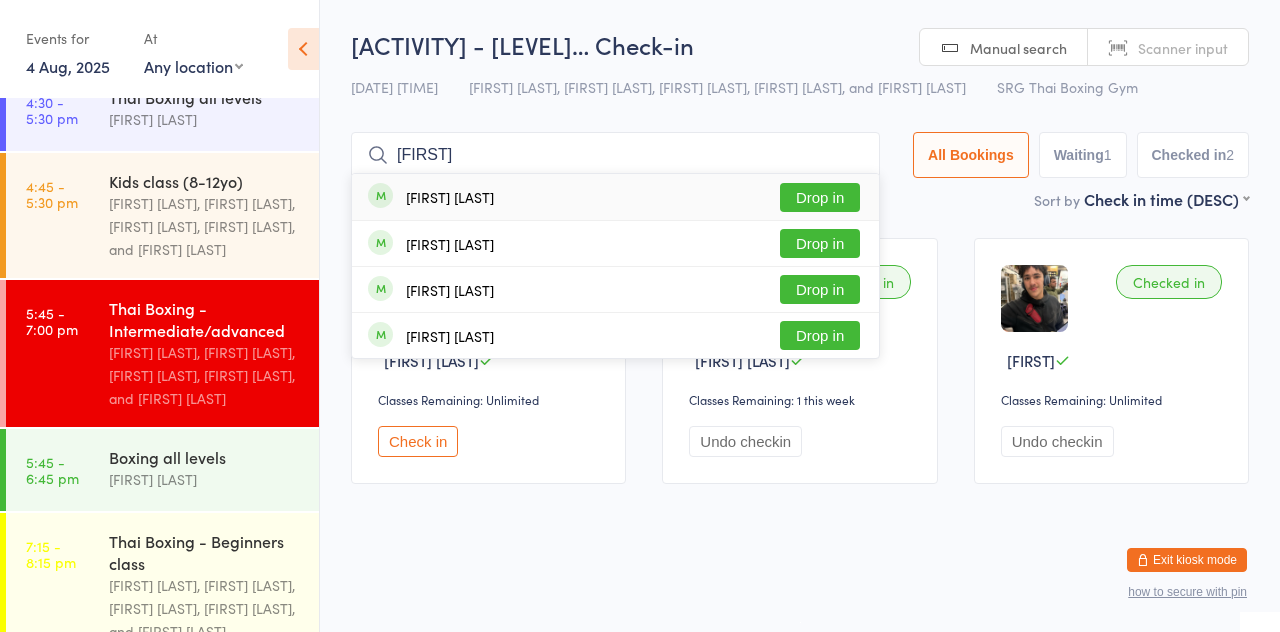 type on "[FIRST]" 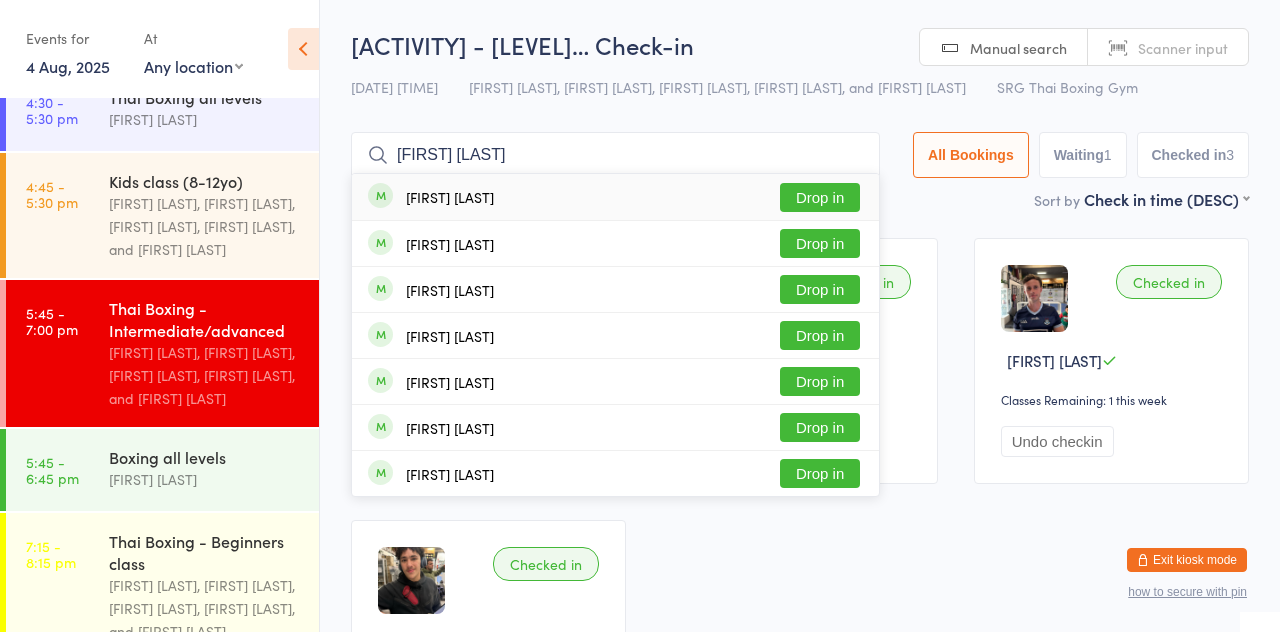 type on "[FIRST] [LAST]" 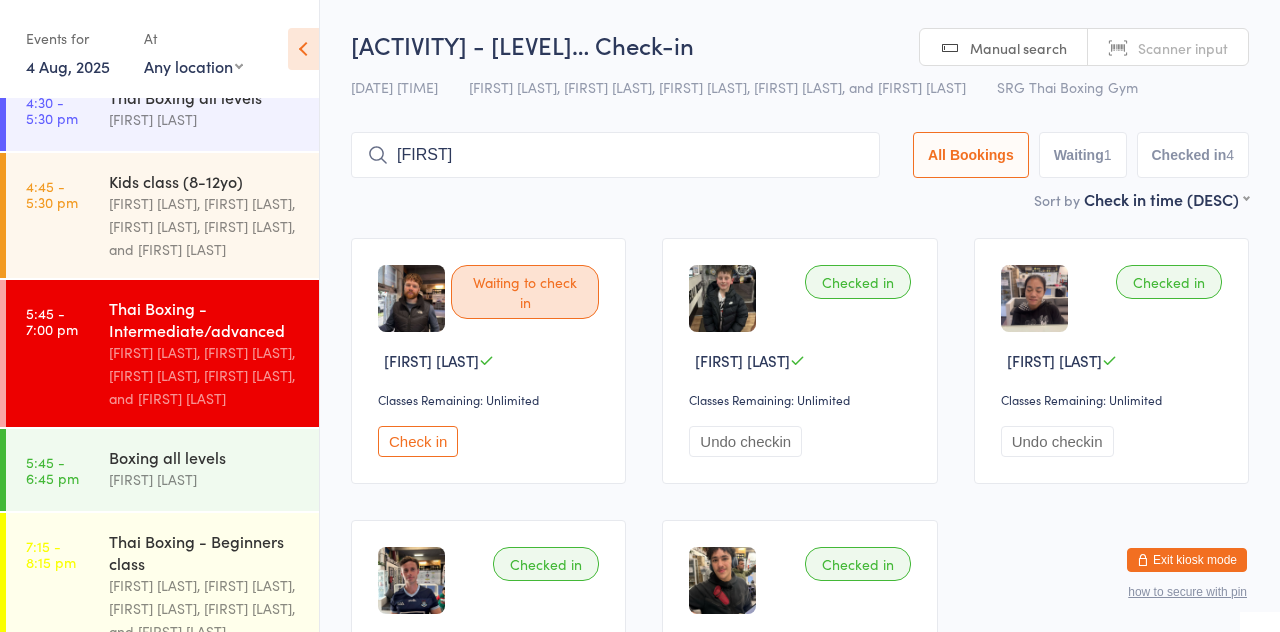 type on "[FIRST]" 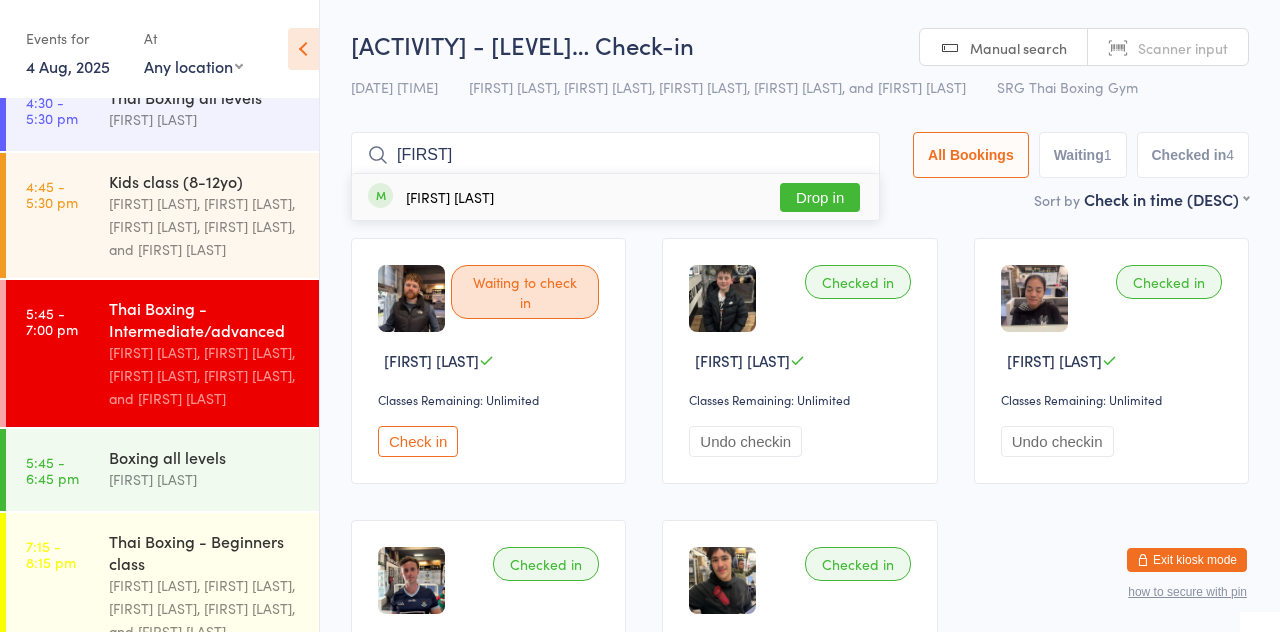 click on "Drop in" at bounding box center (820, 197) 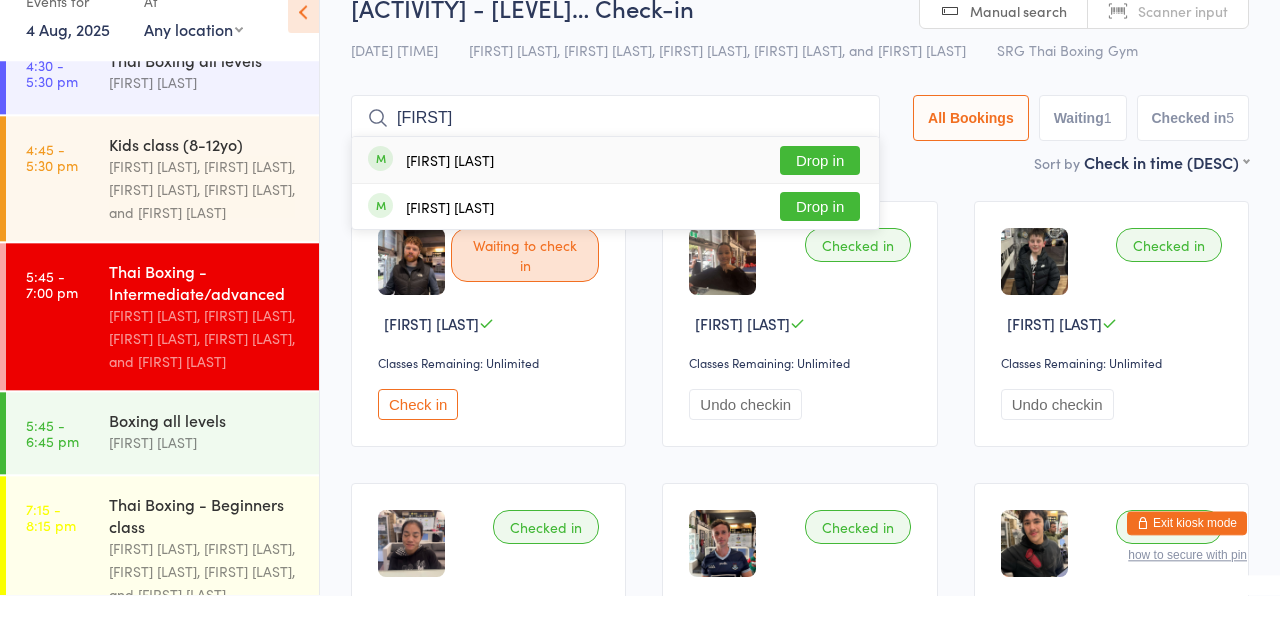 type on "[FIRST]" 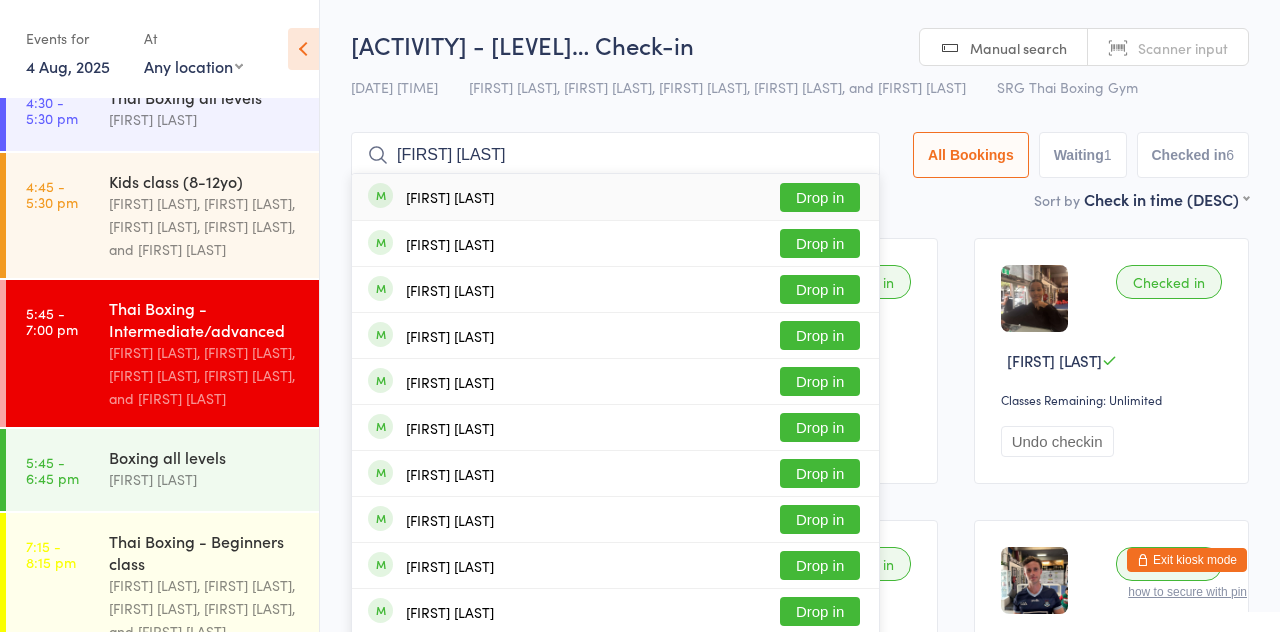 type on "[FIRST] [LAST]" 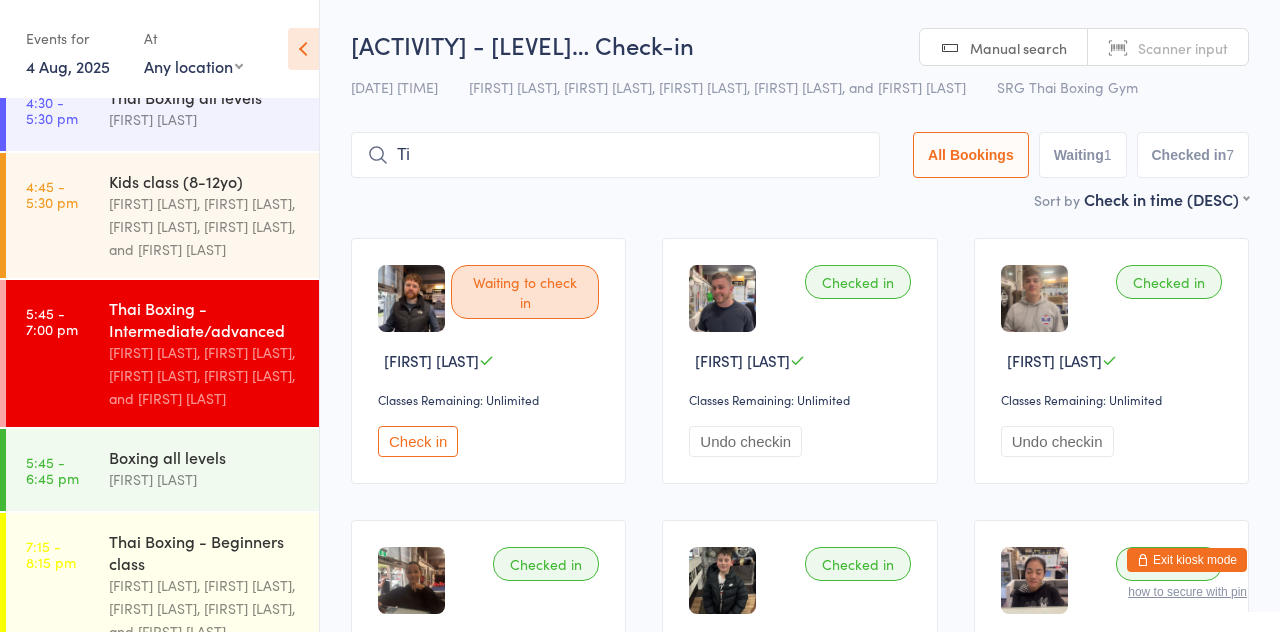 type on "Tia" 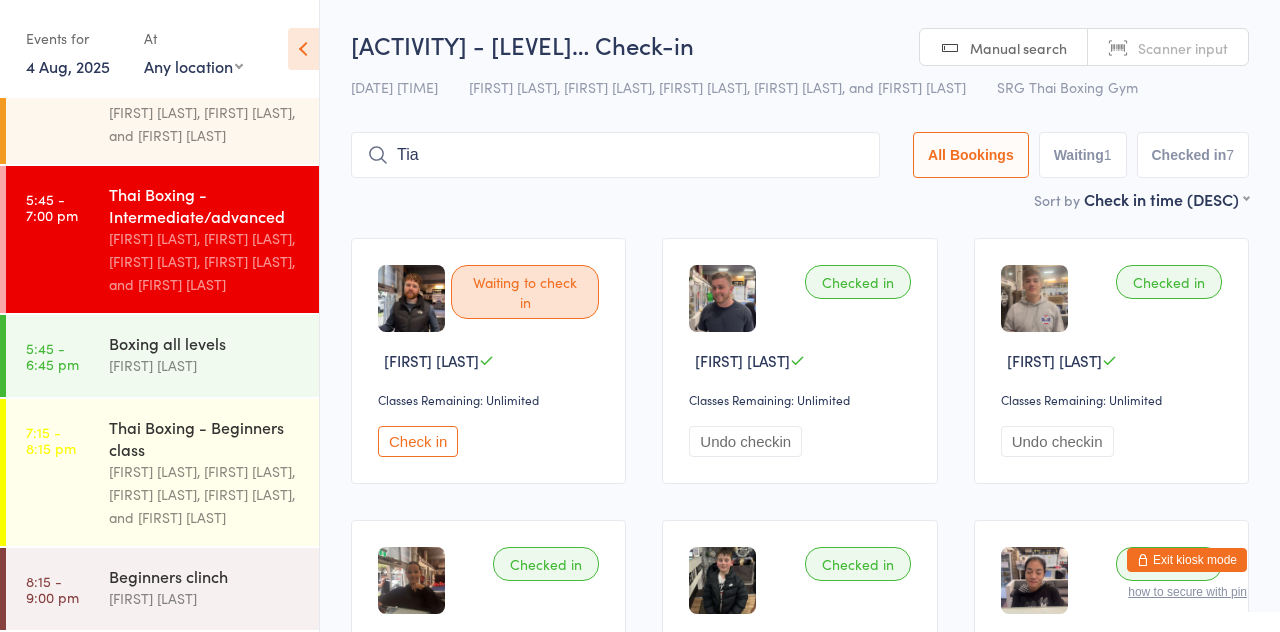 scroll, scrollTop: 560, scrollLeft: 0, axis: vertical 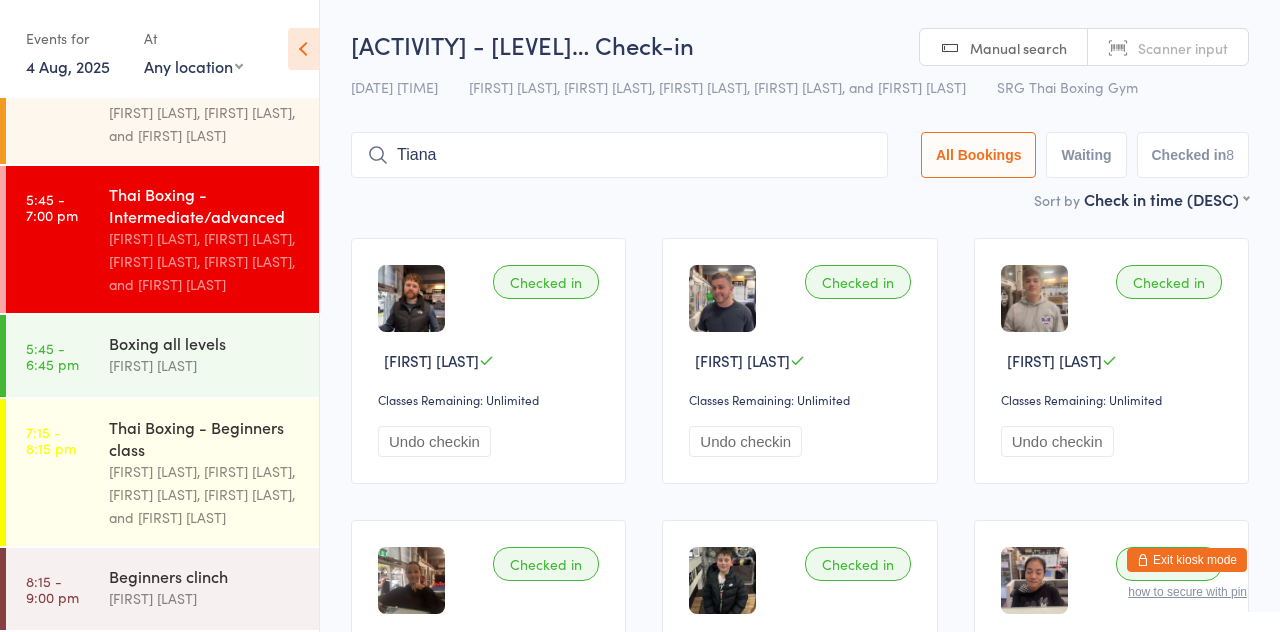 type on "Tiana" 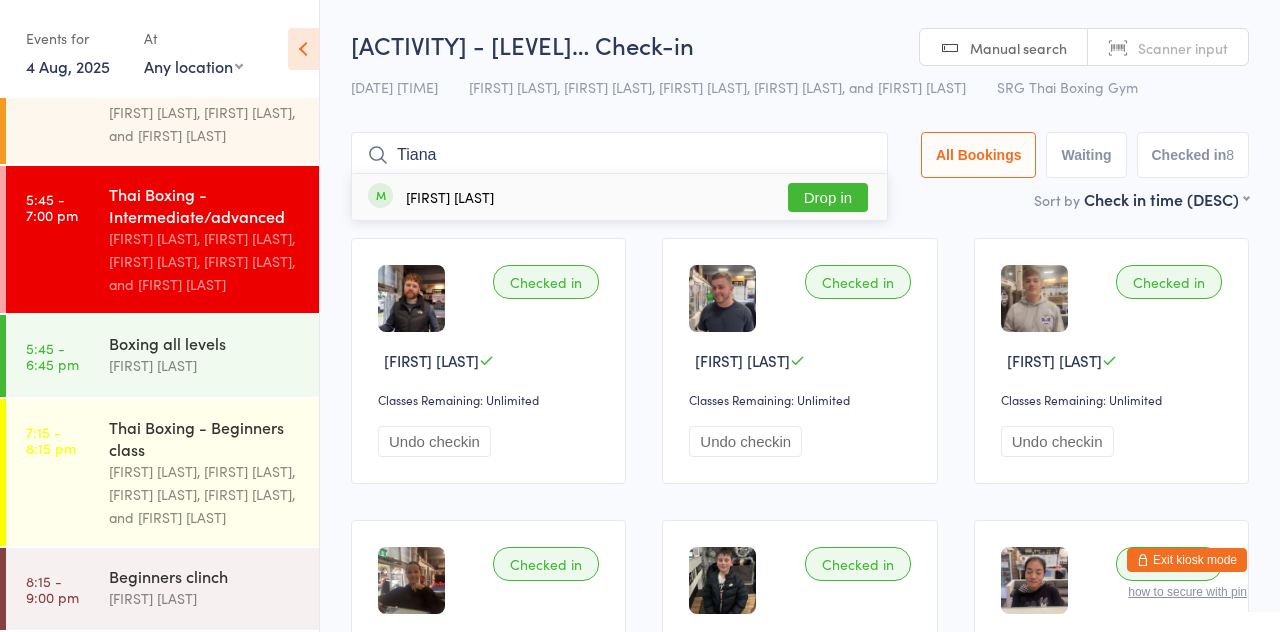 click on "Tiana" at bounding box center [619, 155] 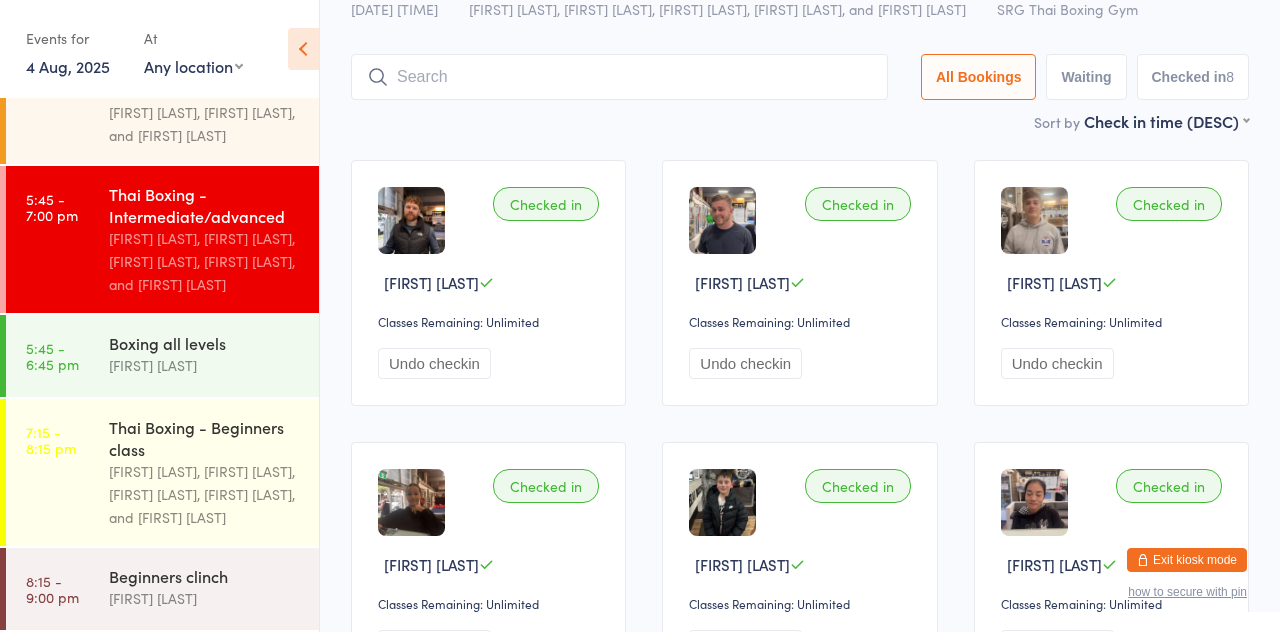 scroll, scrollTop: 133, scrollLeft: 0, axis: vertical 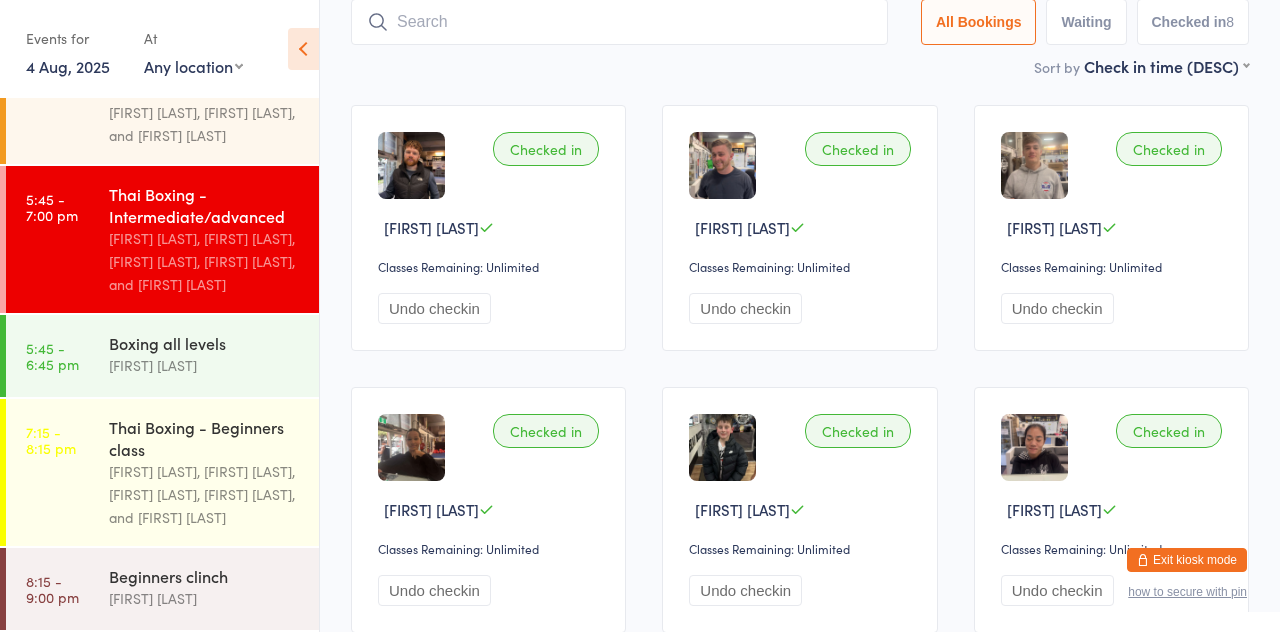 click at bounding box center (619, 22) 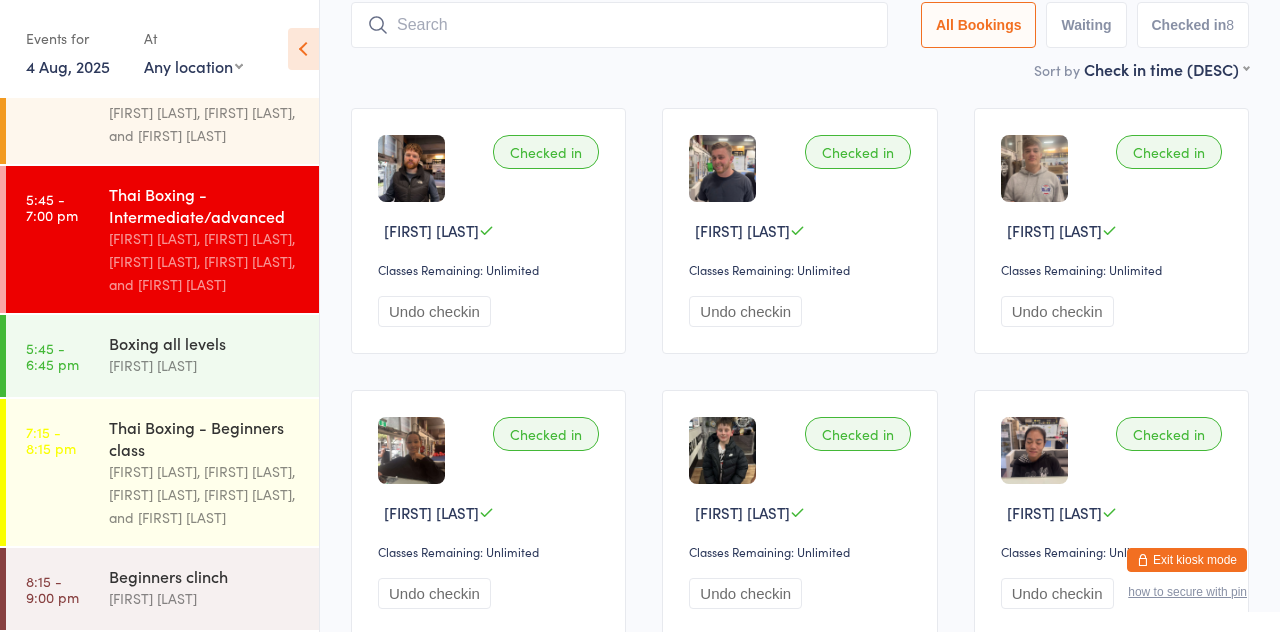 scroll, scrollTop: 132, scrollLeft: 0, axis: vertical 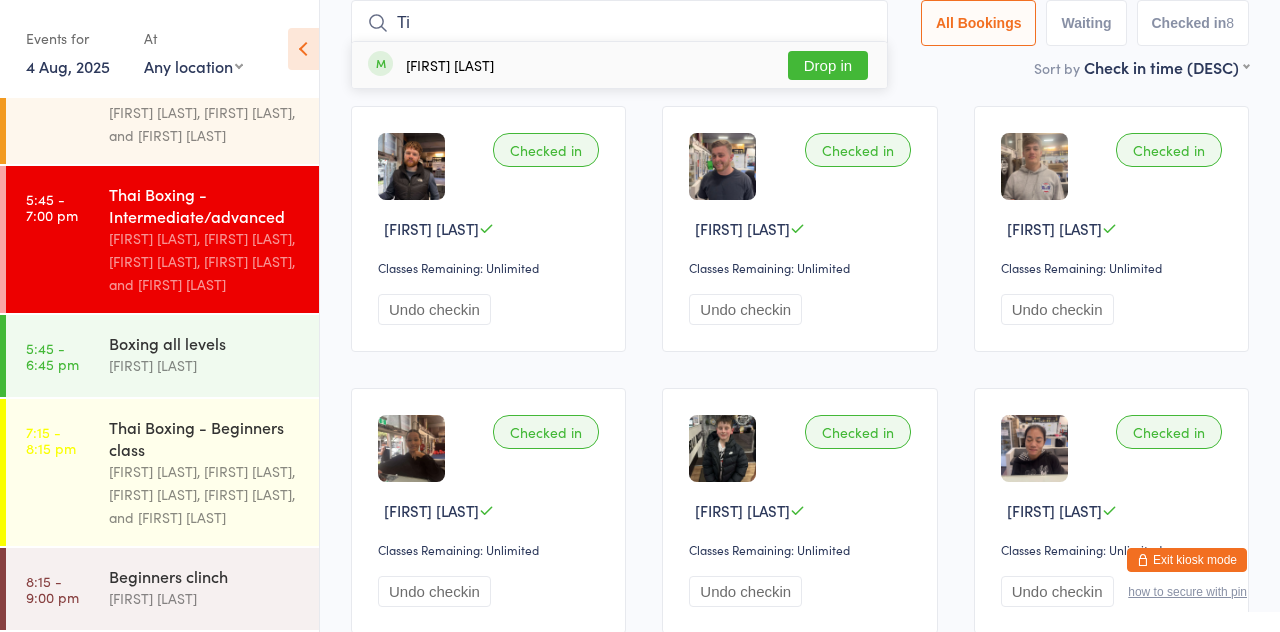 type on "T" 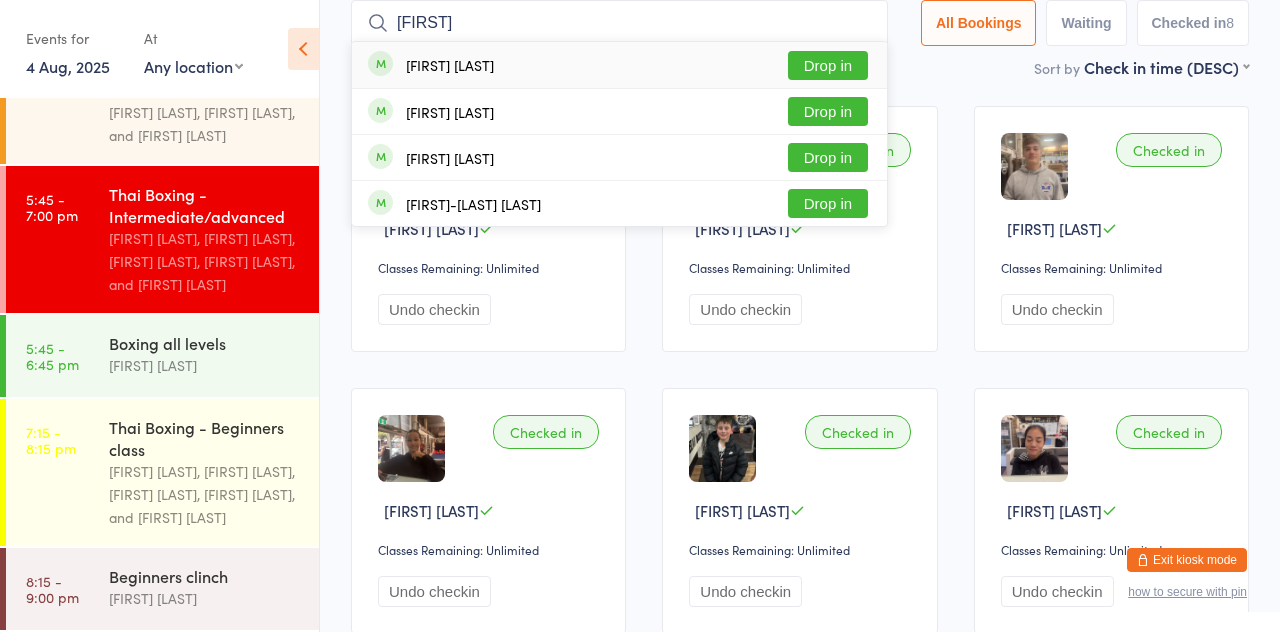 type on "[FIRST]" 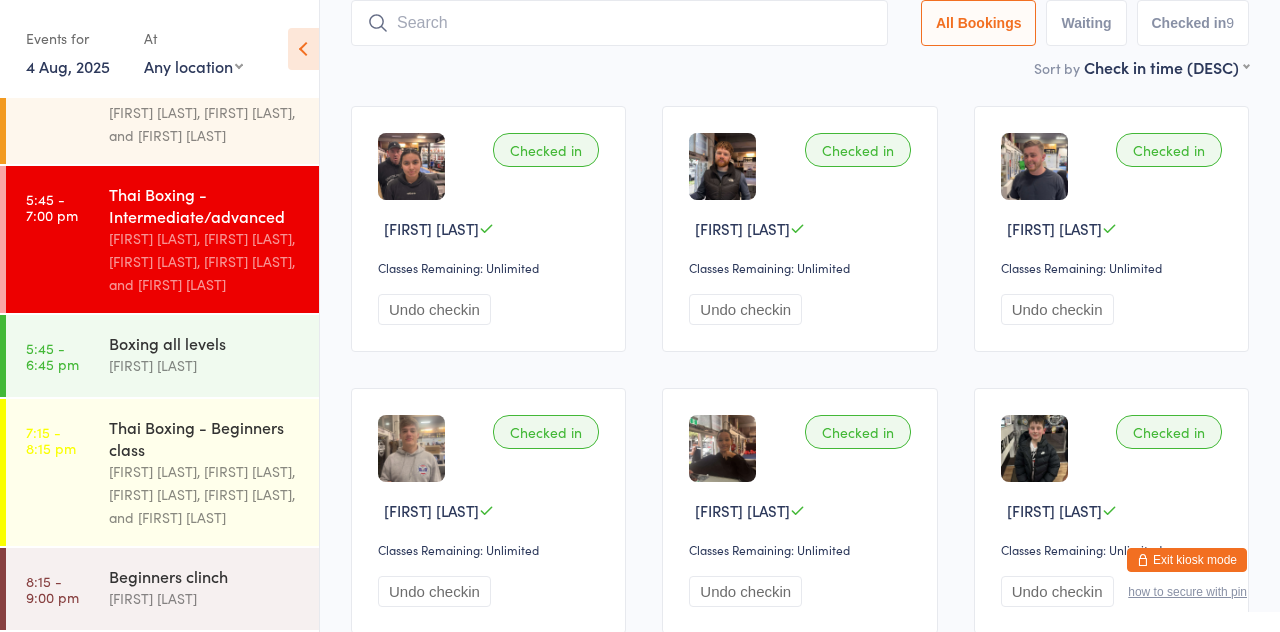 scroll, scrollTop: 609, scrollLeft: 0, axis: vertical 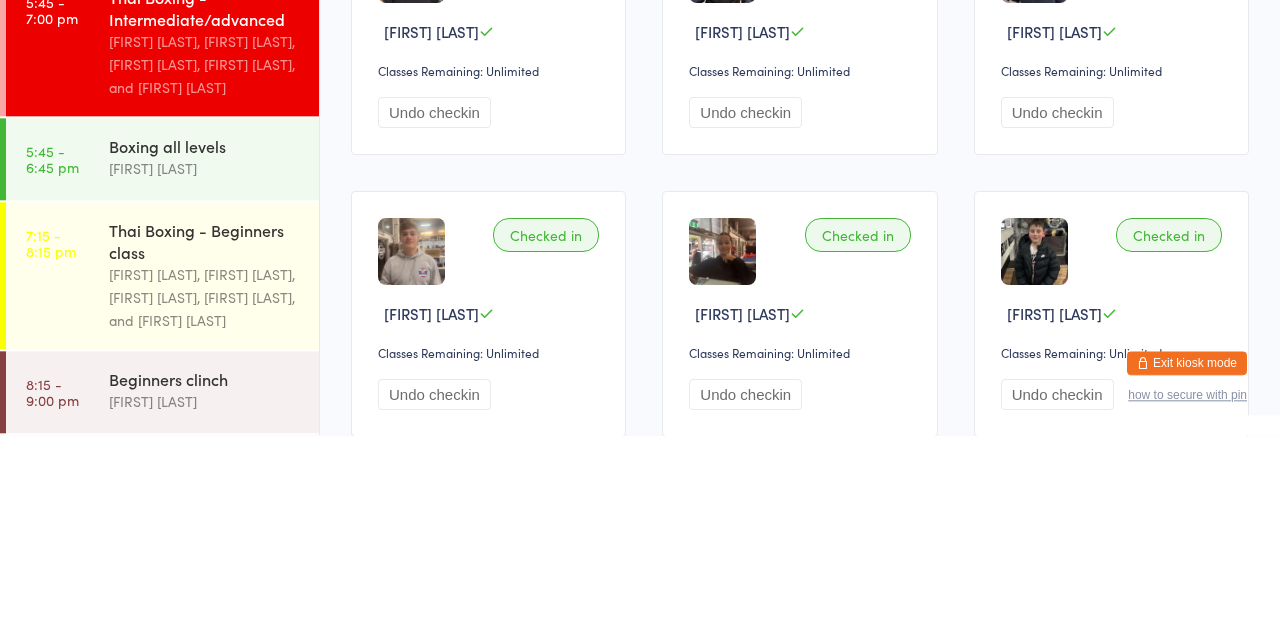 click on "Boxing all levels" at bounding box center (205, 343) 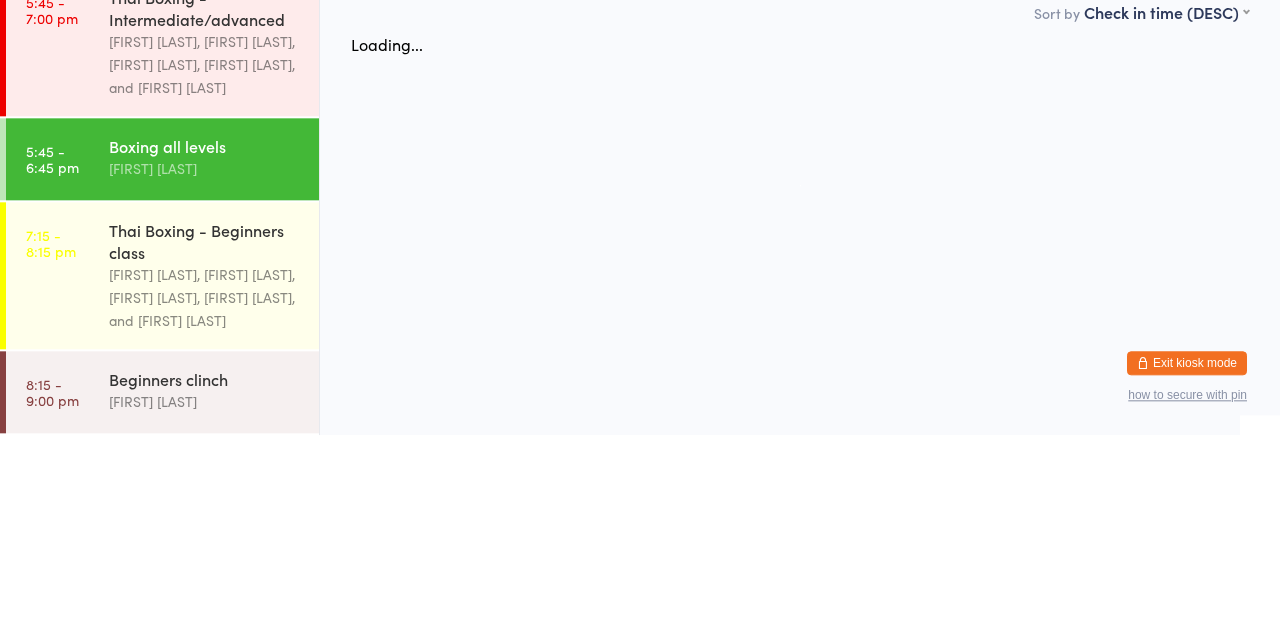 scroll, scrollTop: 0, scrollLeft: 0, axis: both 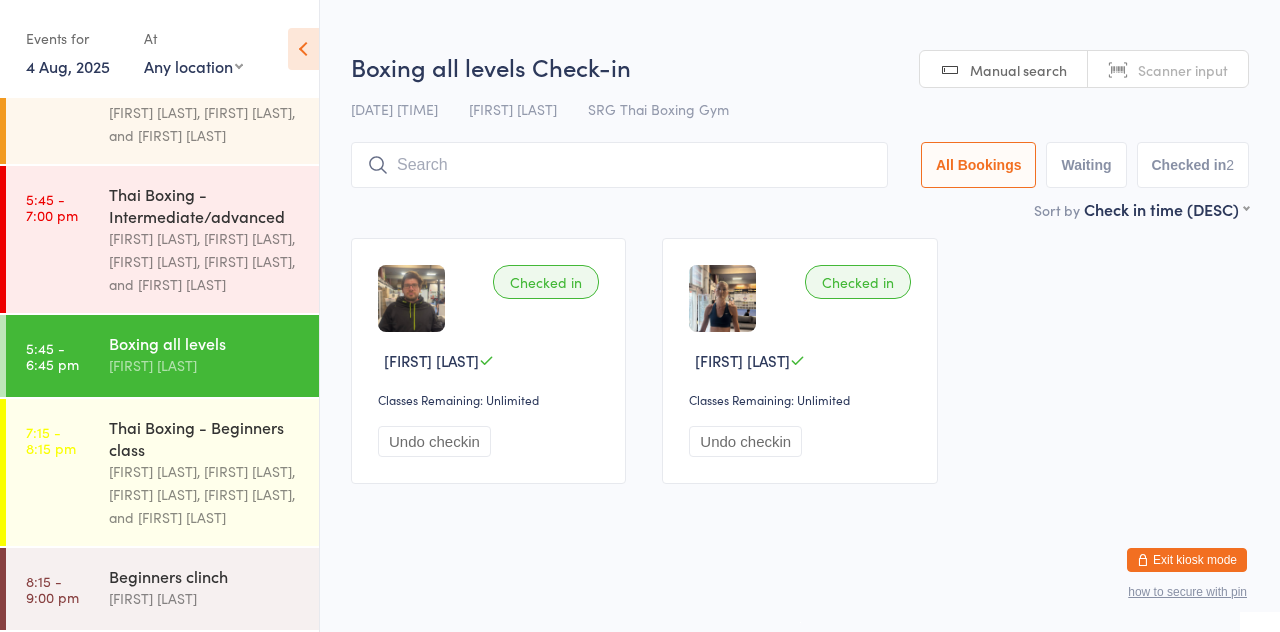 click at bounding box center [619, 165] 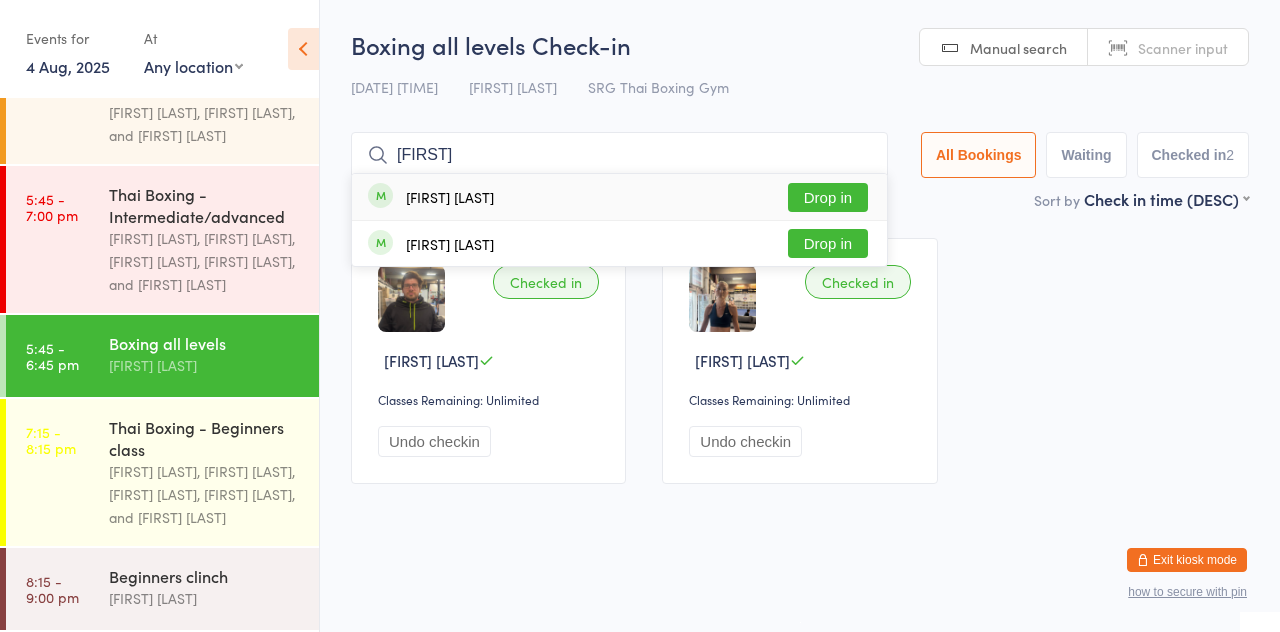 type on "[FIRST]" 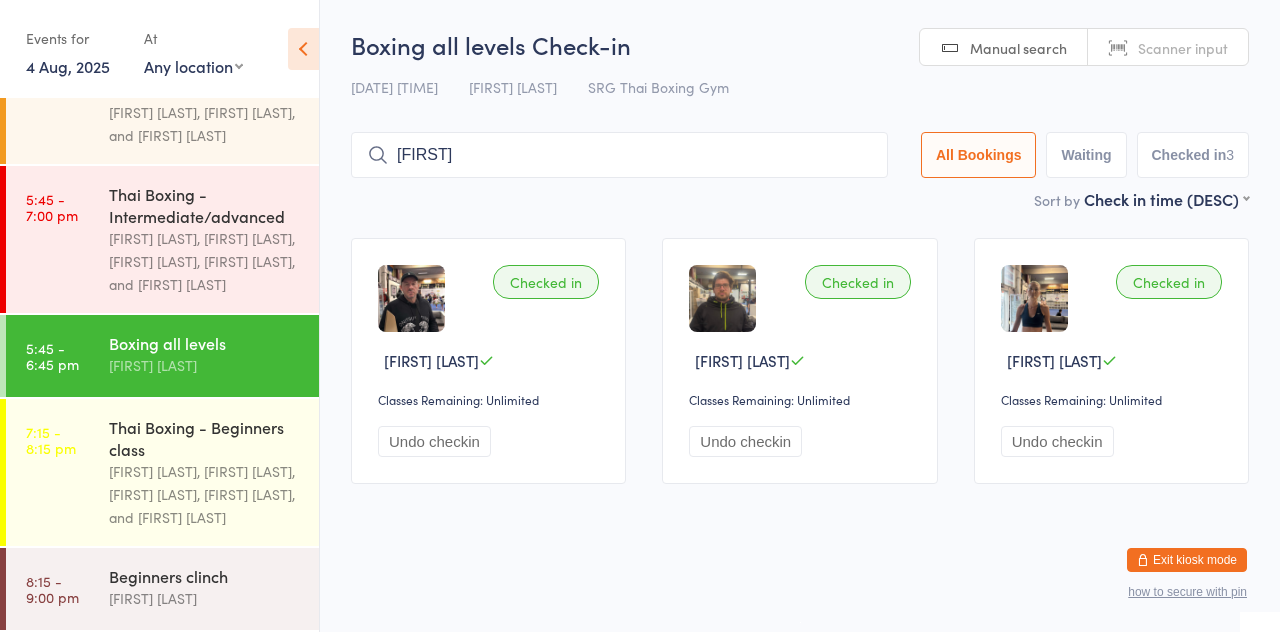 type on "[FIRST]" 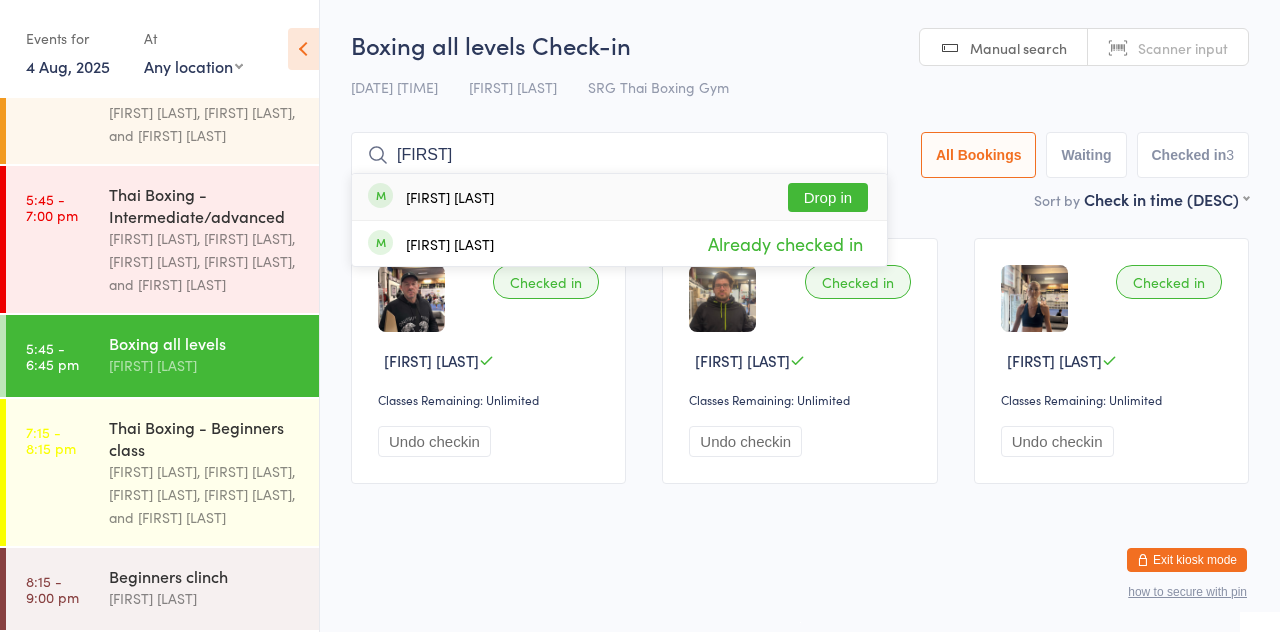 click on "Drop in" at bounding box center (828, 197) 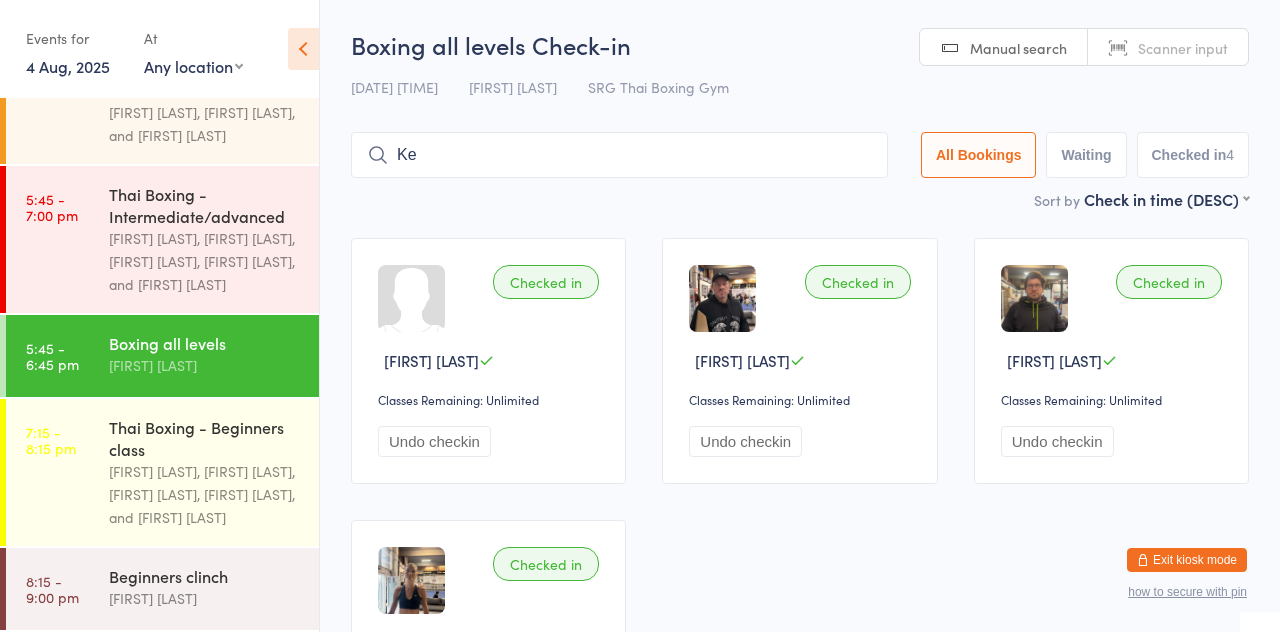 type on "Kee" 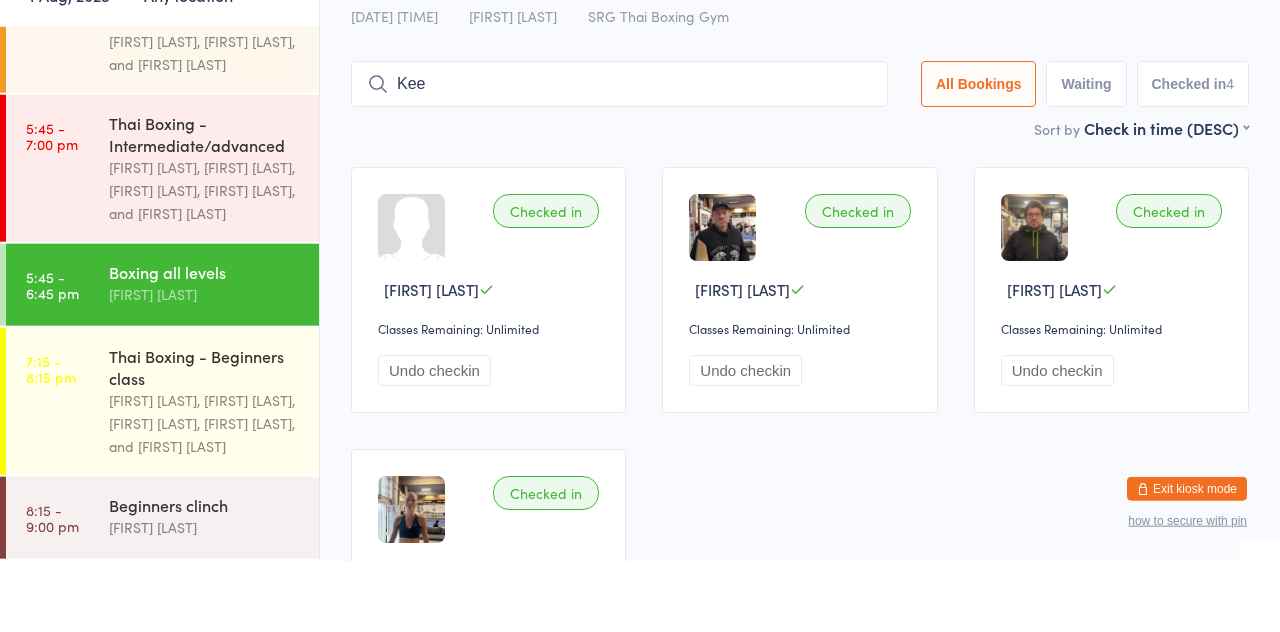 click on "[FIRST] [LAST], [FIRST] [LAST], [FIRST] [LAST], [FIRST] [LAST], and [FIRST] [LAST]" at bounding box center (205, 261) 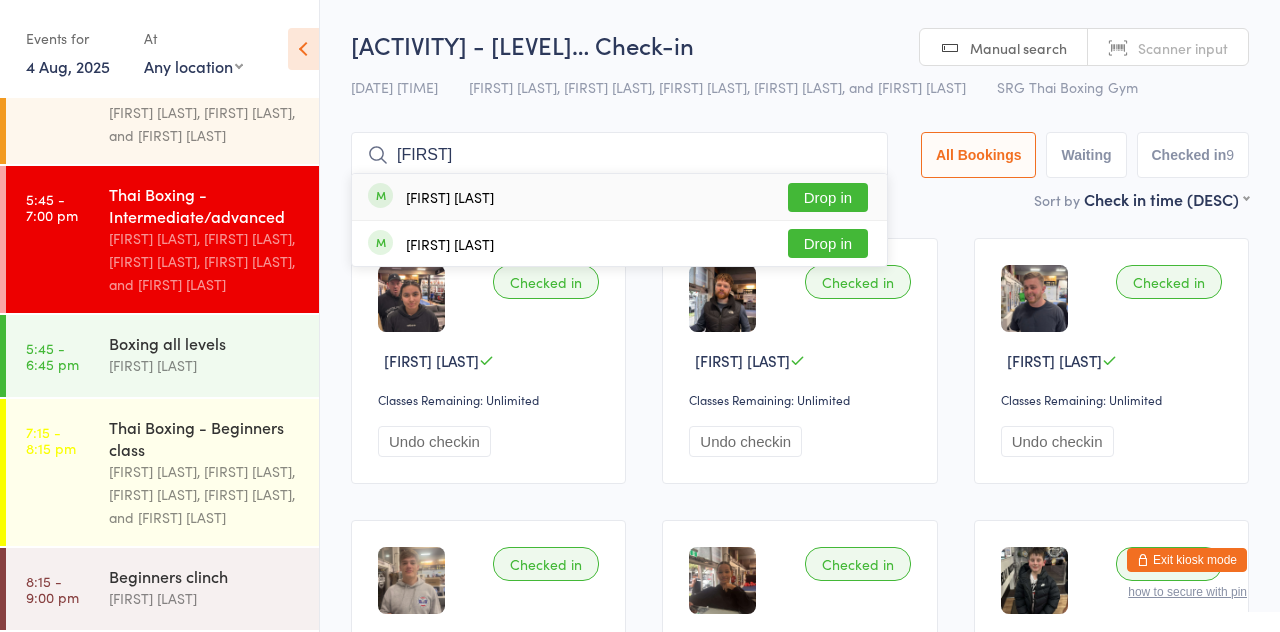 type on "[FIRST]" 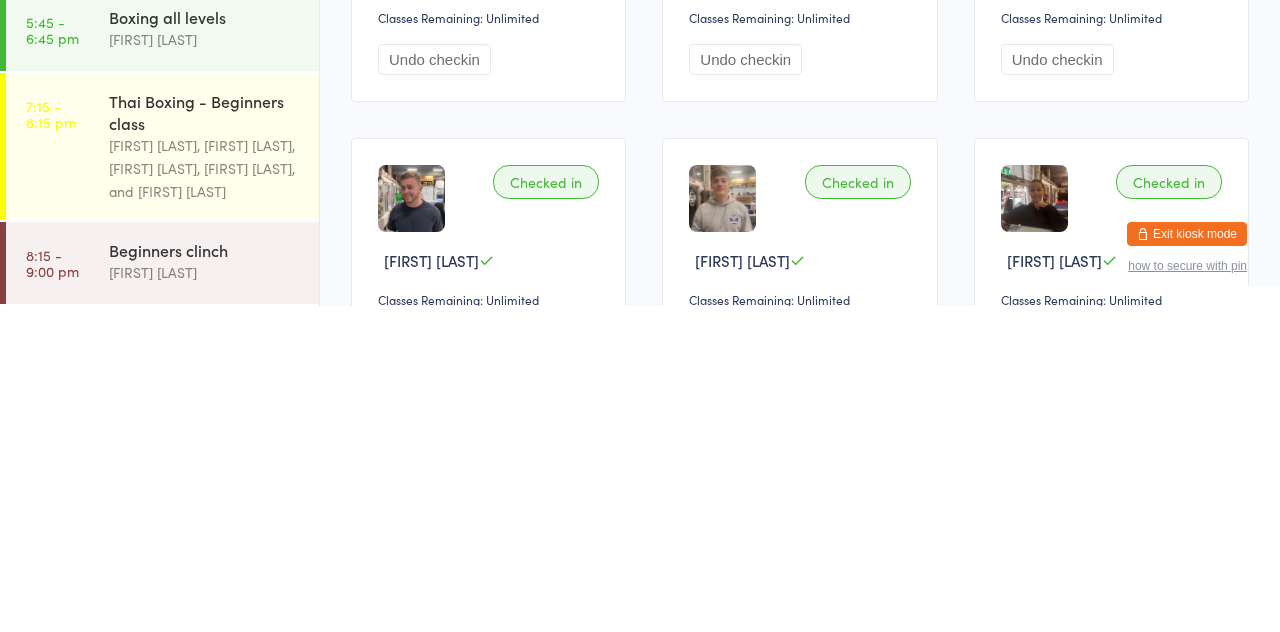 scroll, scrollTop: 56, scrollLeft: 0, axis: vertical 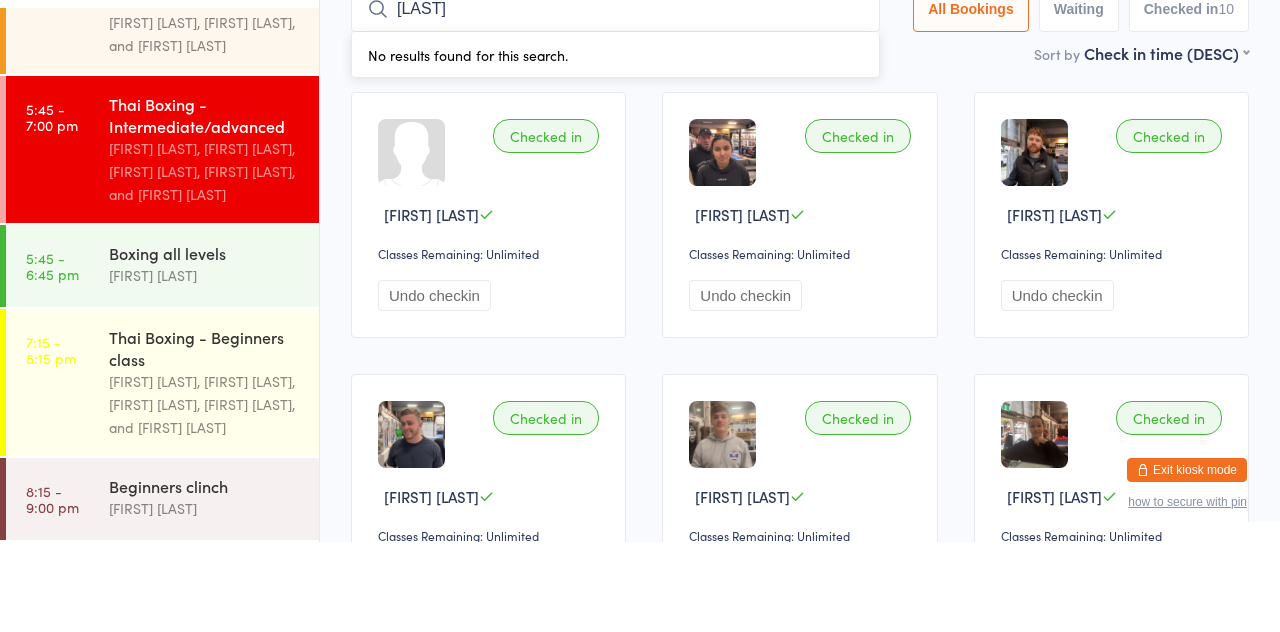 type on "[LAST]" 